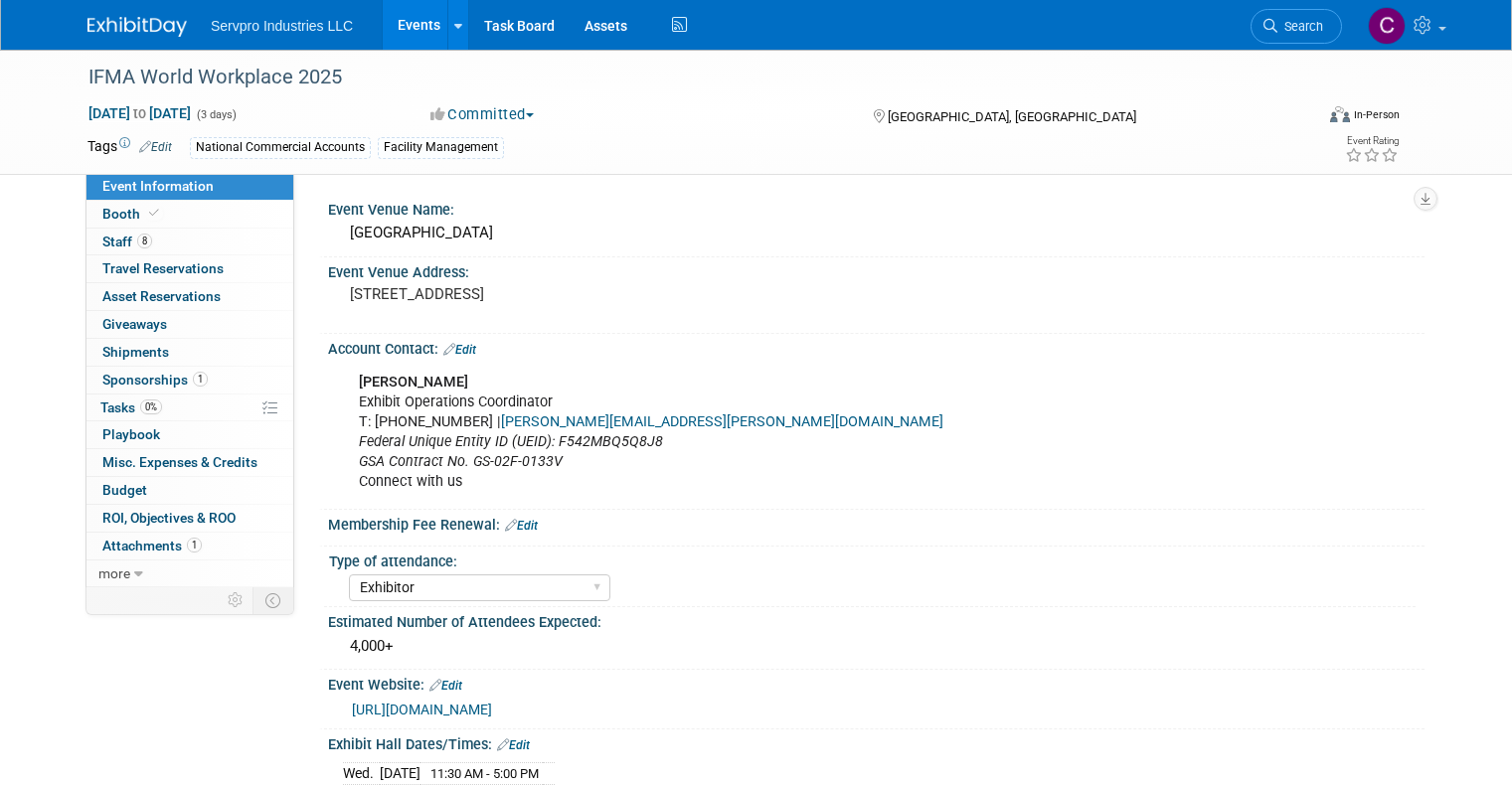 select on "Exhibitor" 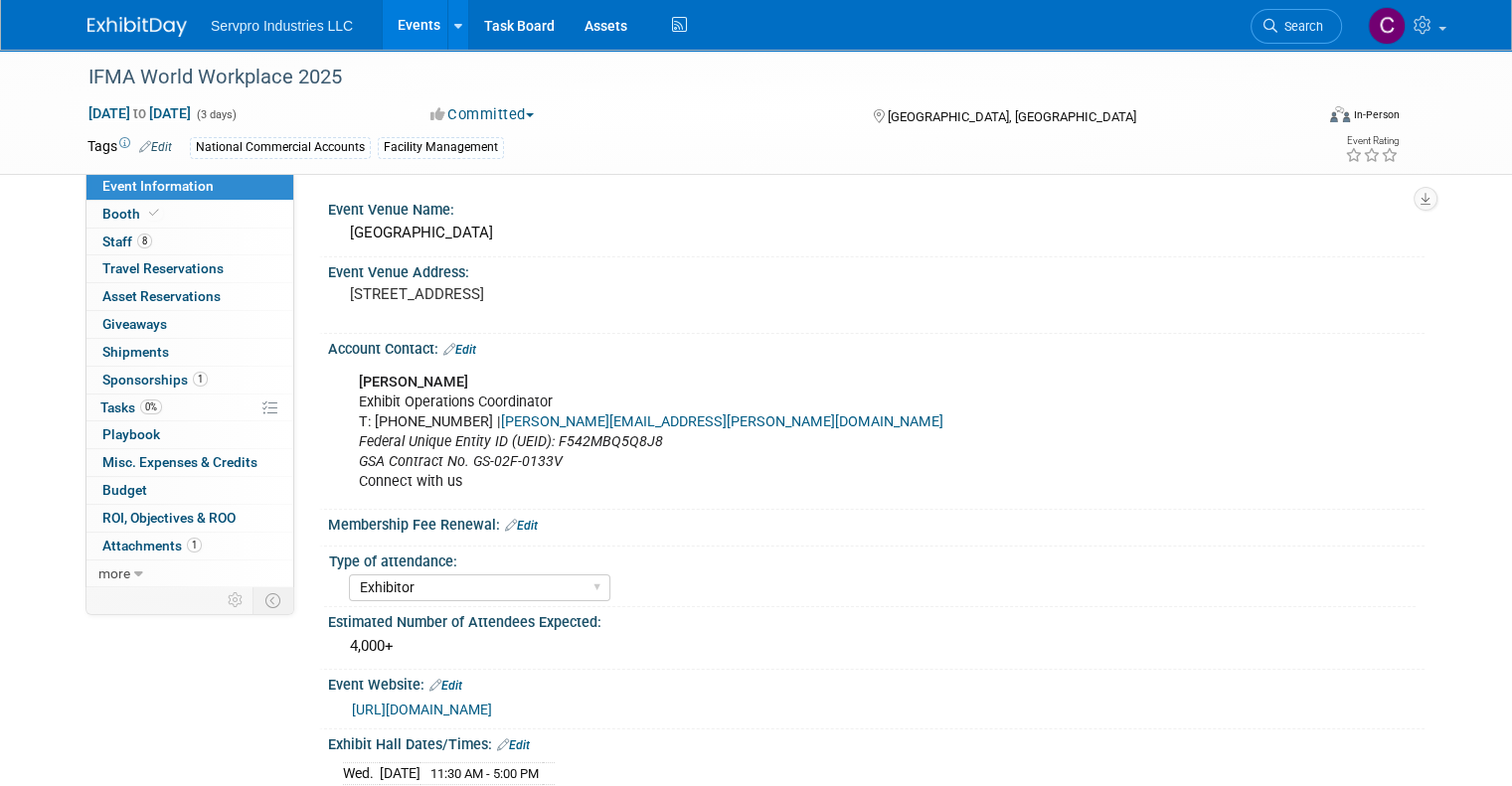 scroll, scrollTop: 0, scrollLeft: 0, axis: both 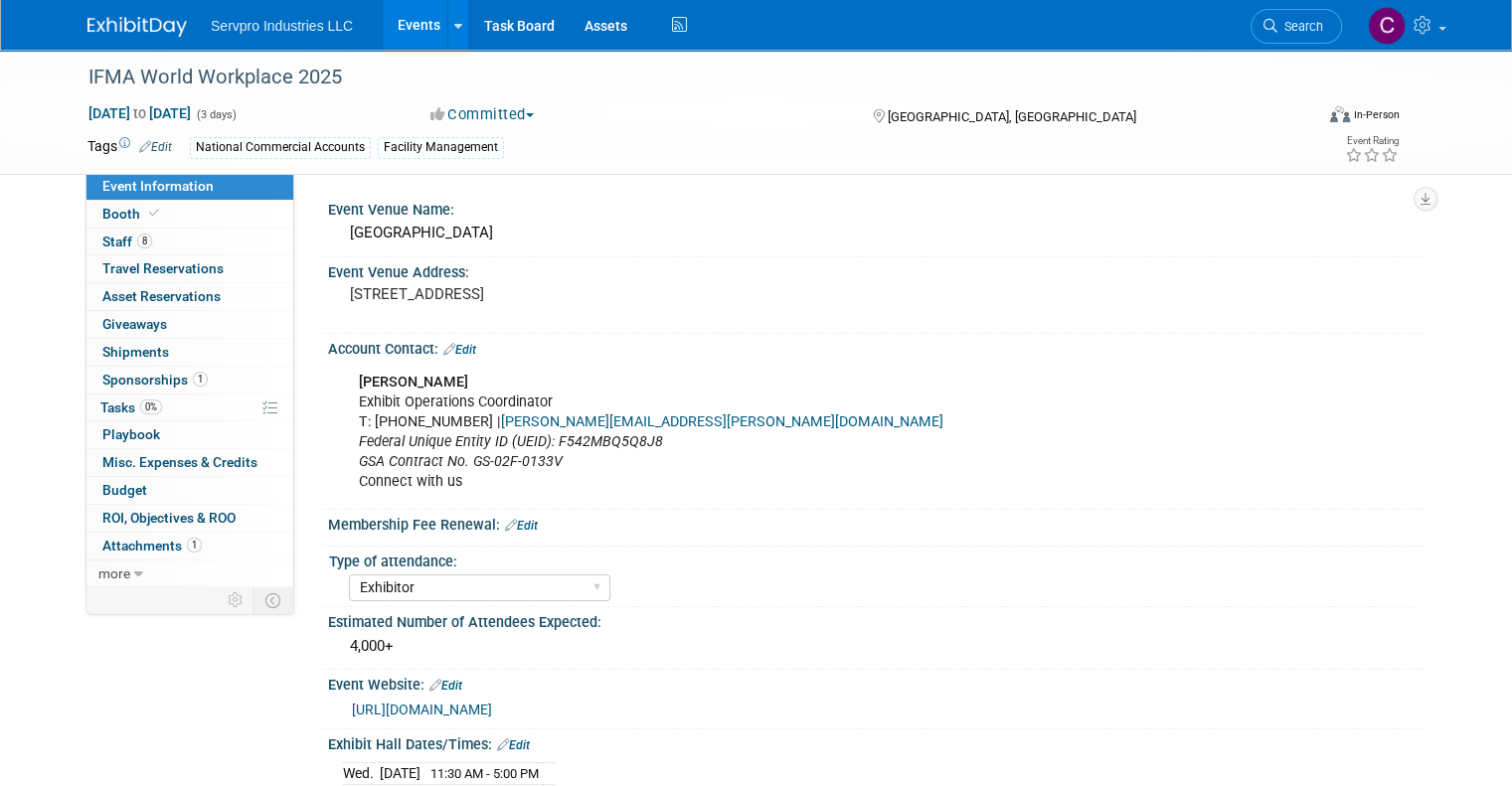 click on "Events" at bounding box center (419, 25) 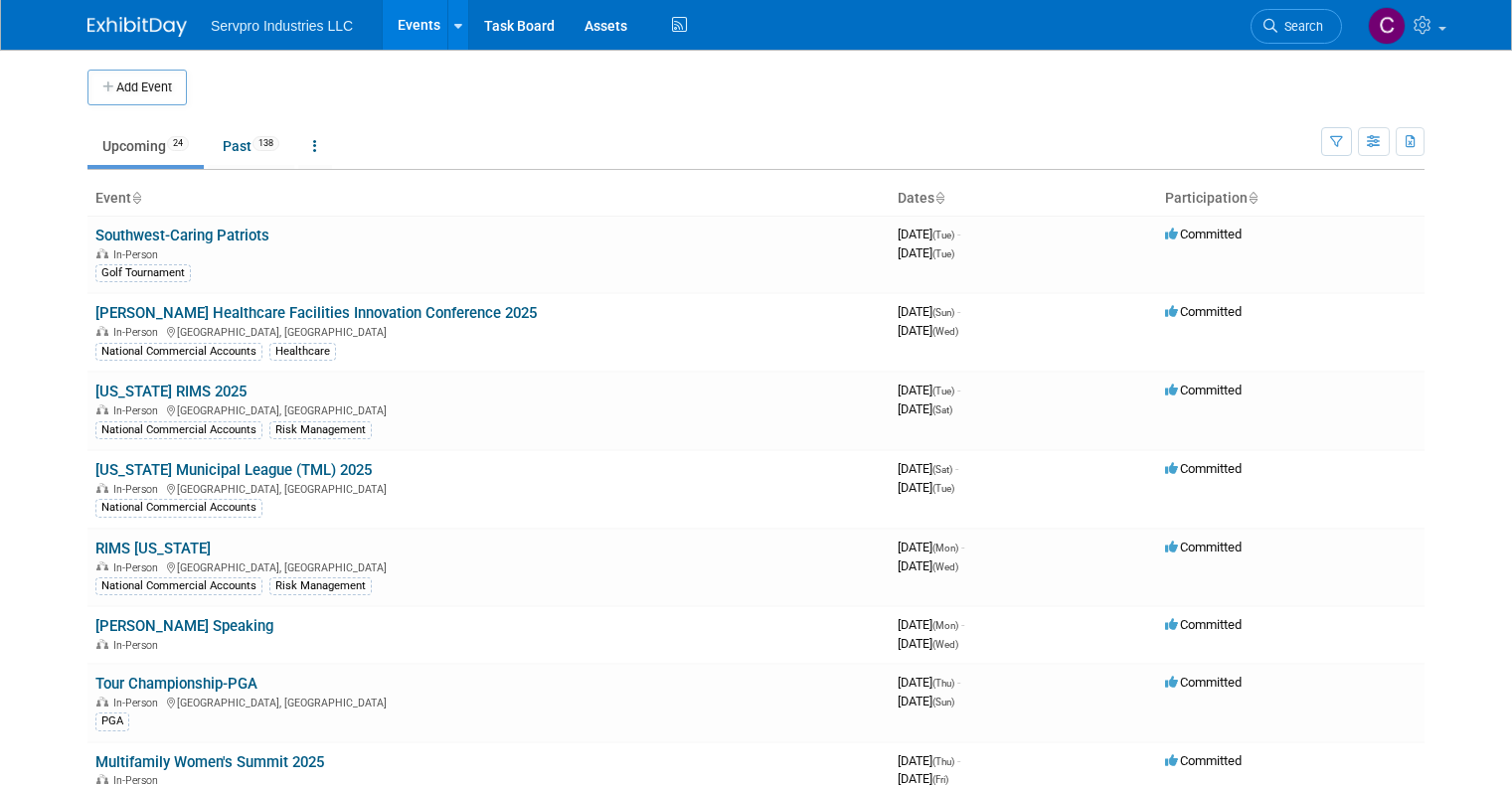 scroll, scrollTop: 0, scrollLeft: 0, axis: both 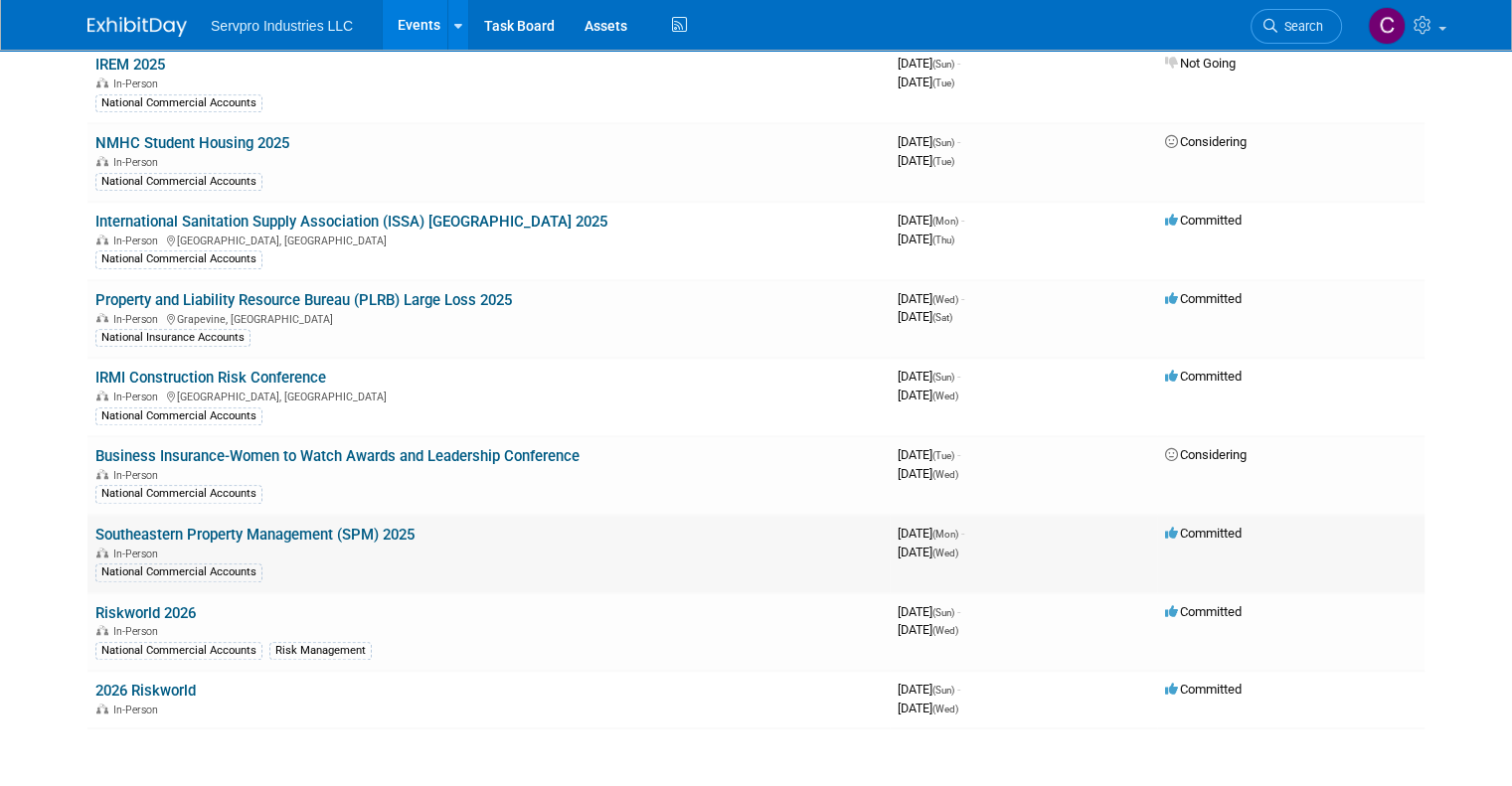click on "Southeastern Property Management (SPM) 2025" at bounding box center [254, 535] 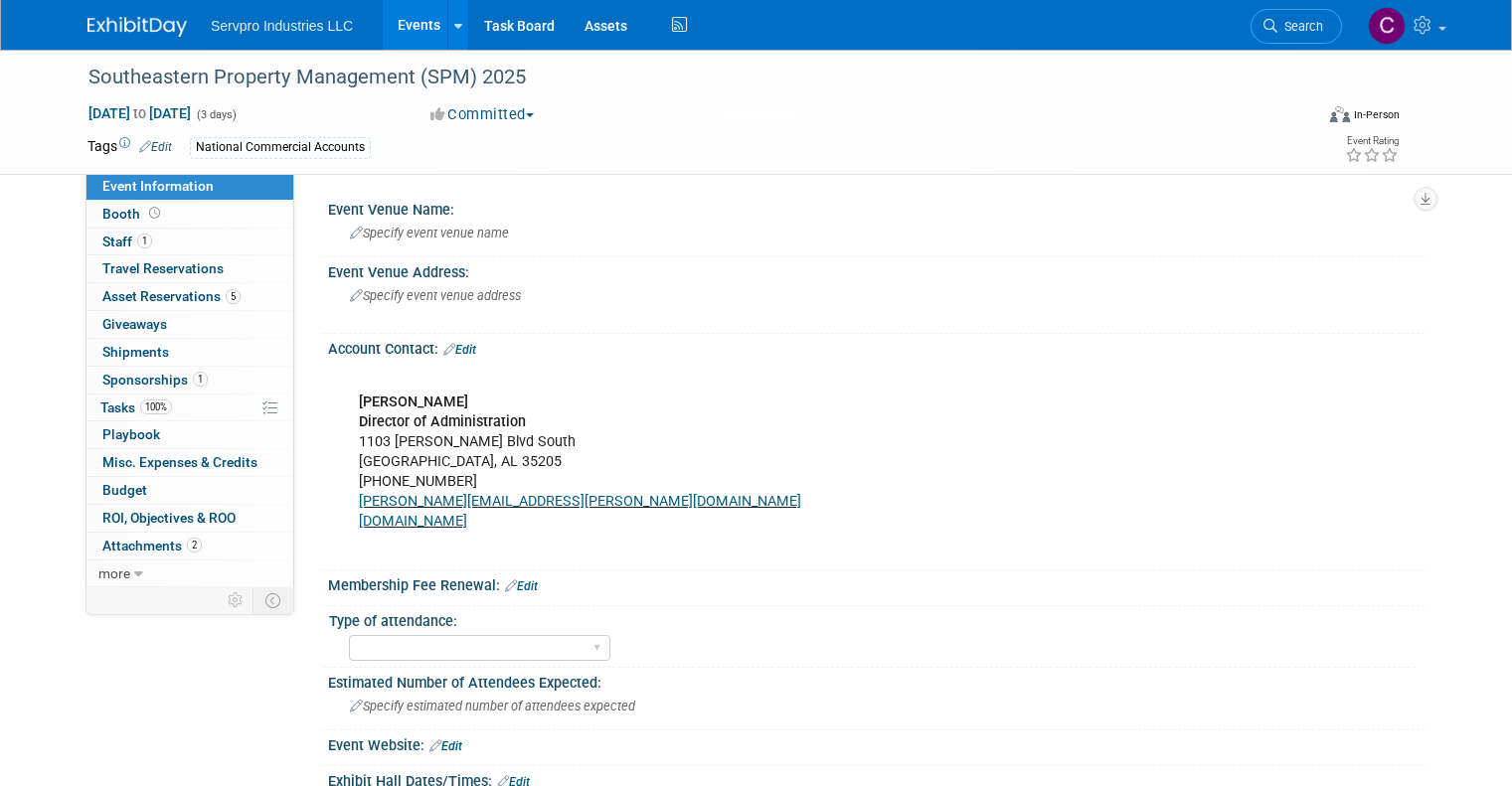scroll, scrollTop: 0, scrollLeft: 0, axis: both 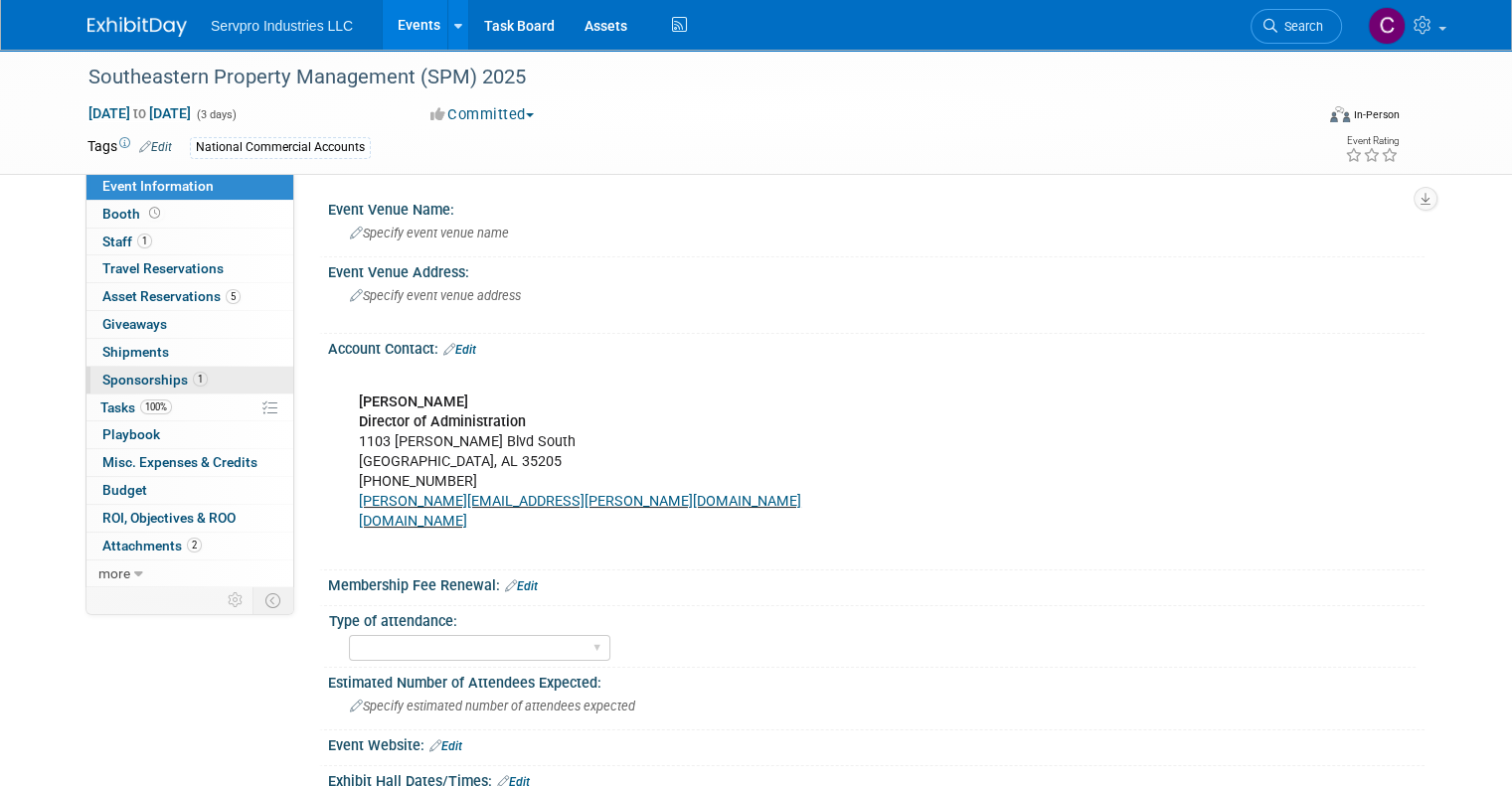 click on "Sponsorships 1" at bounding box center (155, 380) 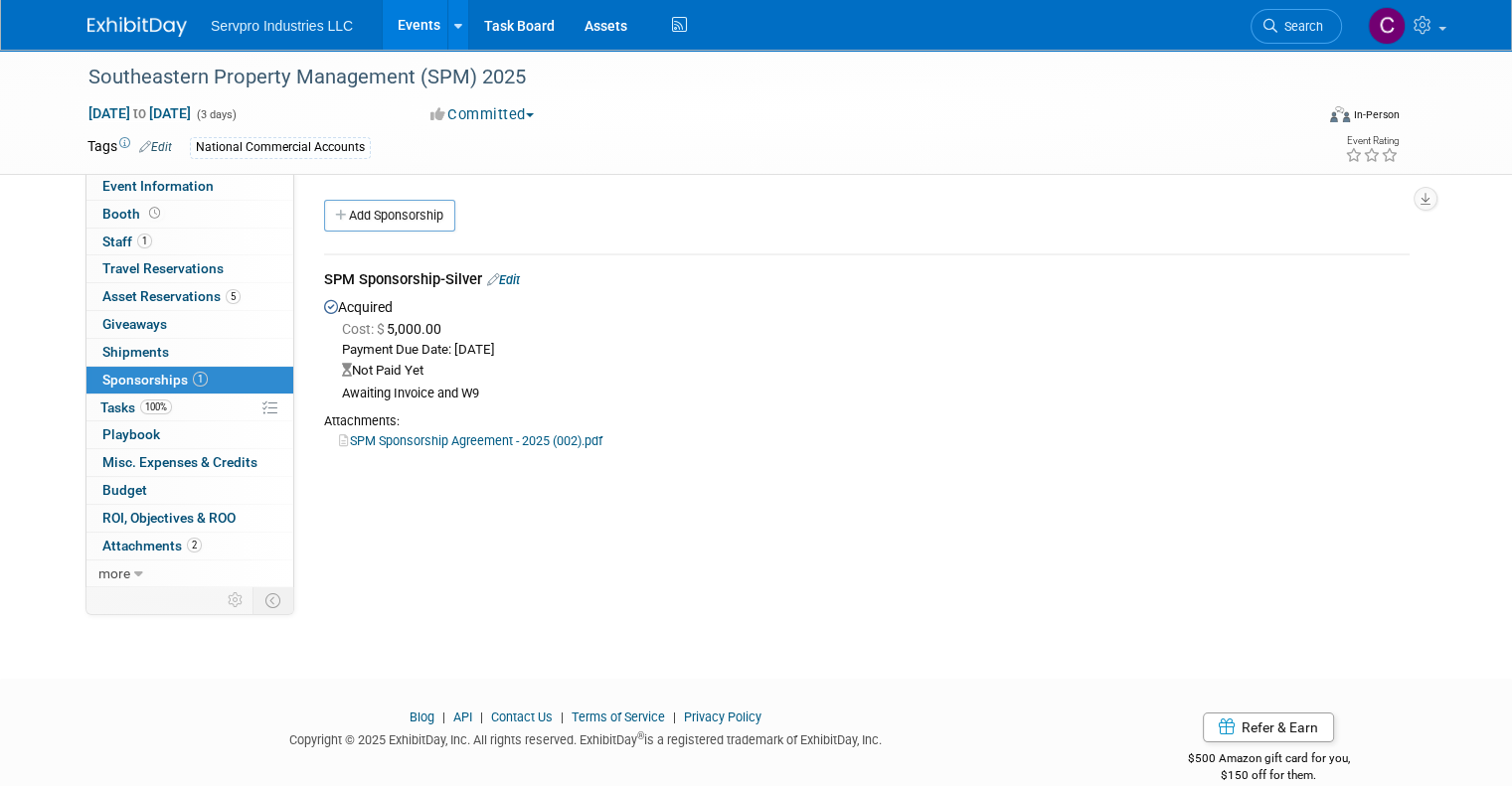 click on "Events" at bounding box center (419, 25) 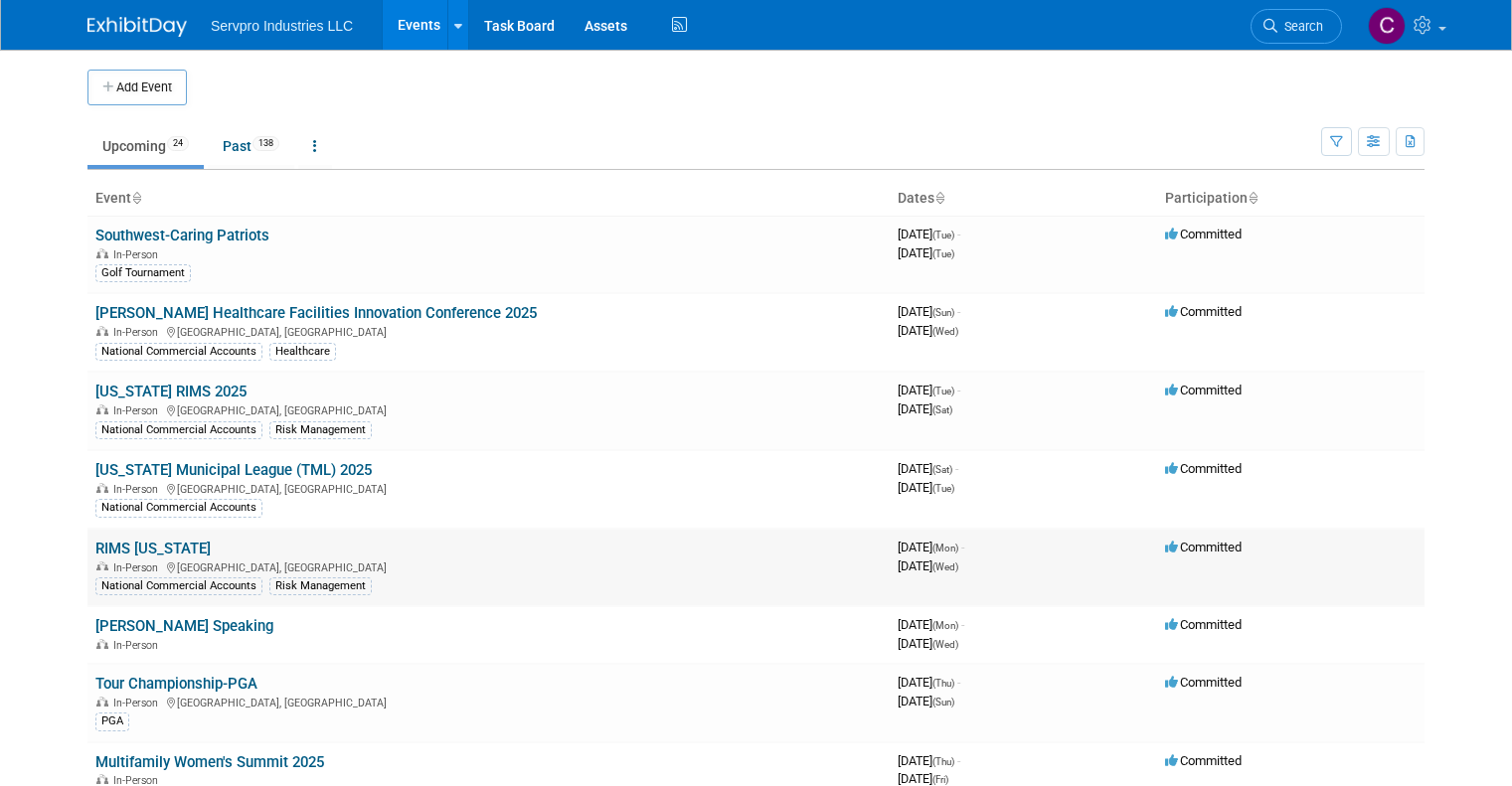 scroll, scrollTop: 0, scrollLeft: 0, axis: both 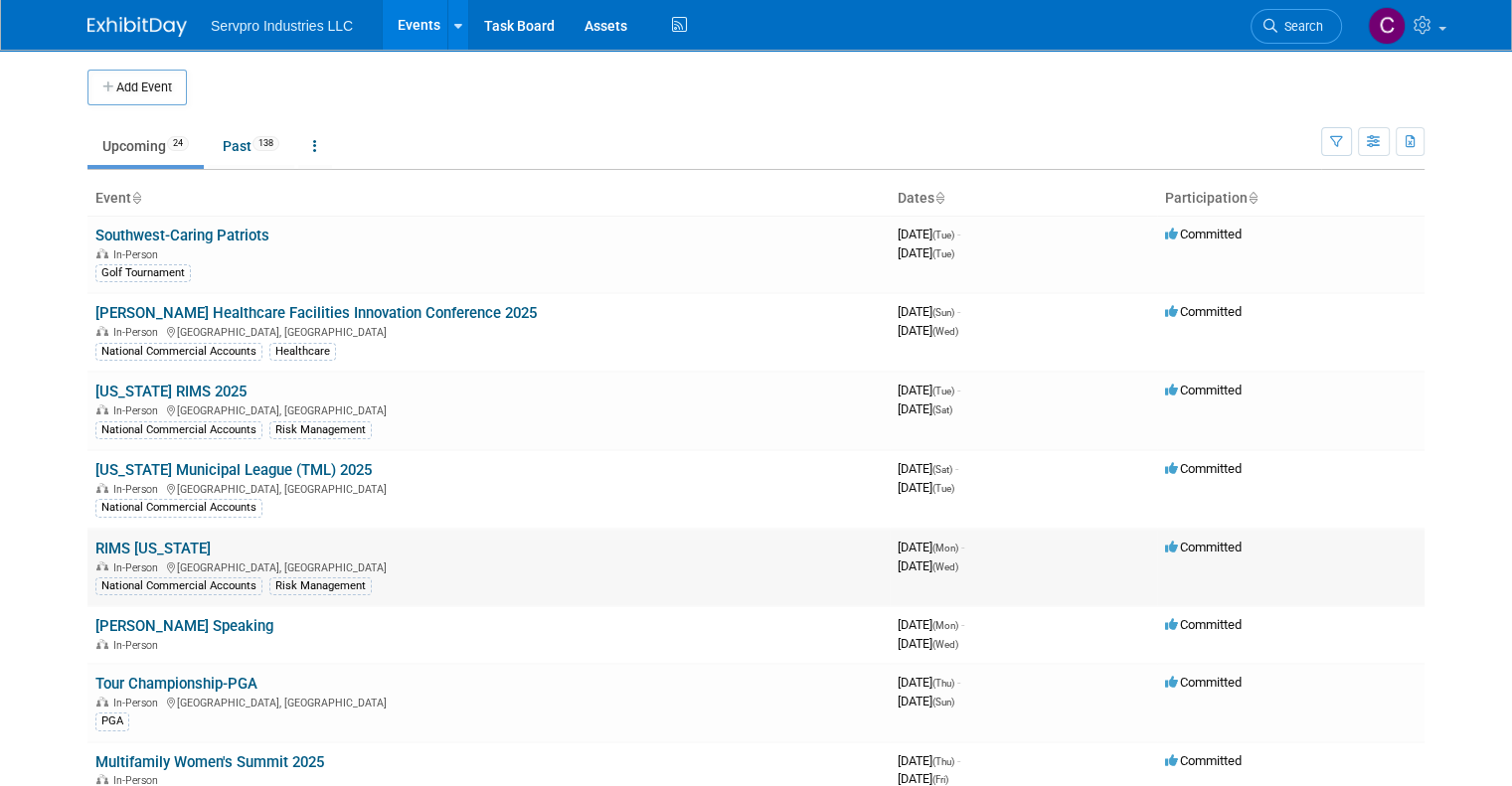 click on "RIMS Texas" at bounding box center (153, 549) 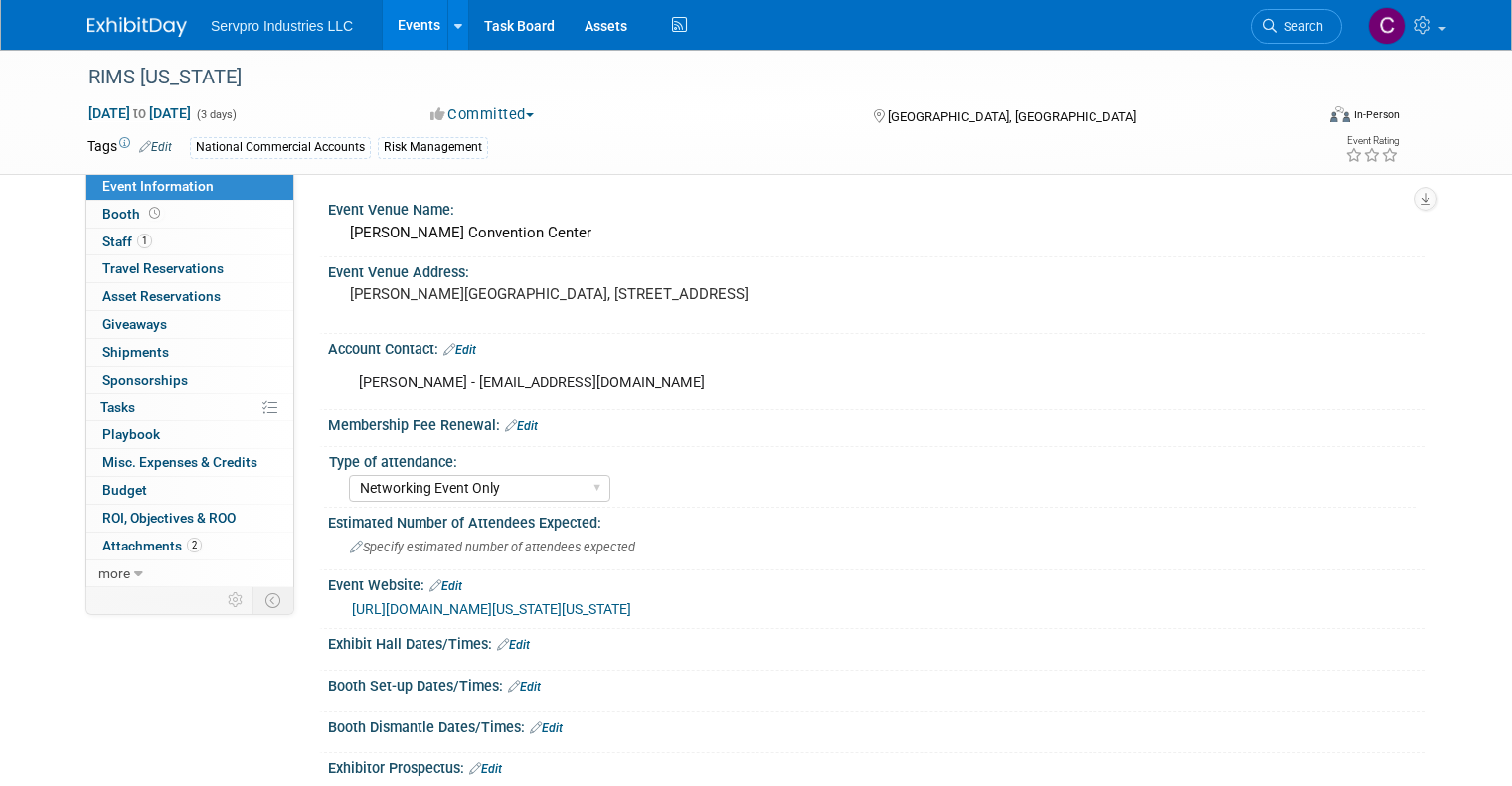 select on "Networking Event Only" 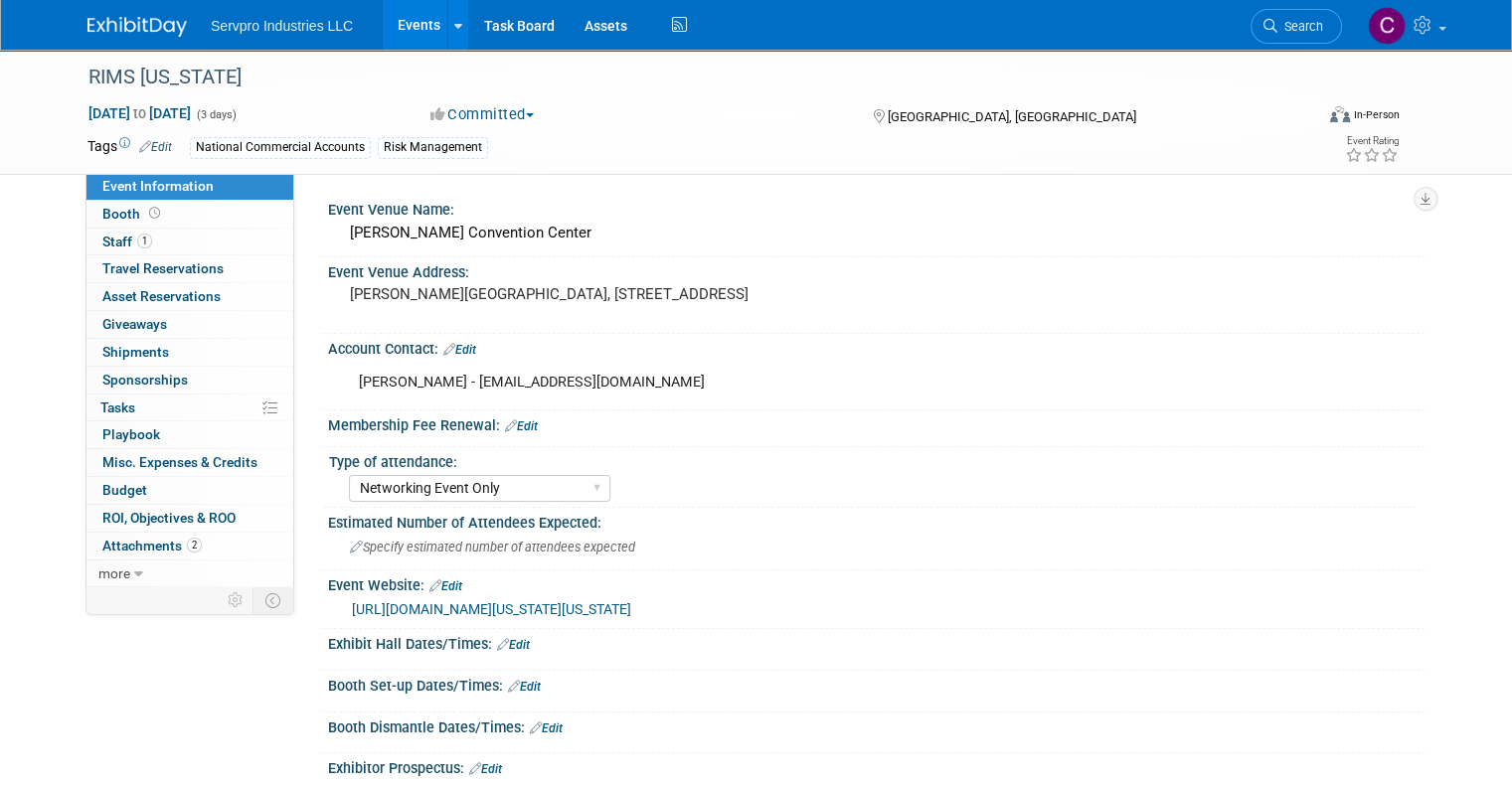 scroll, scrollTop: 0, scrollLeft: 0, axis: both 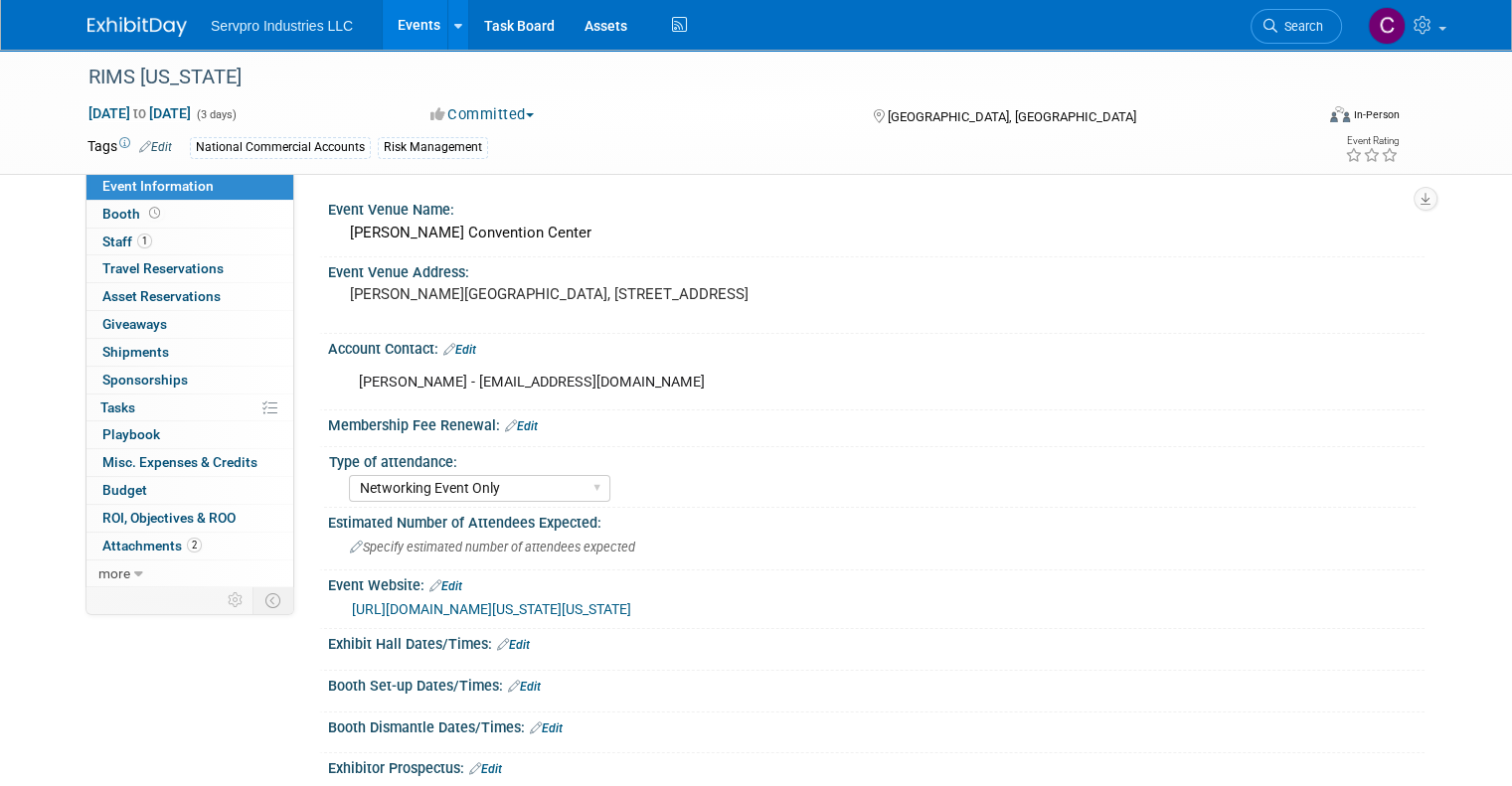 click on "Events" at bounding box center [419, 25] 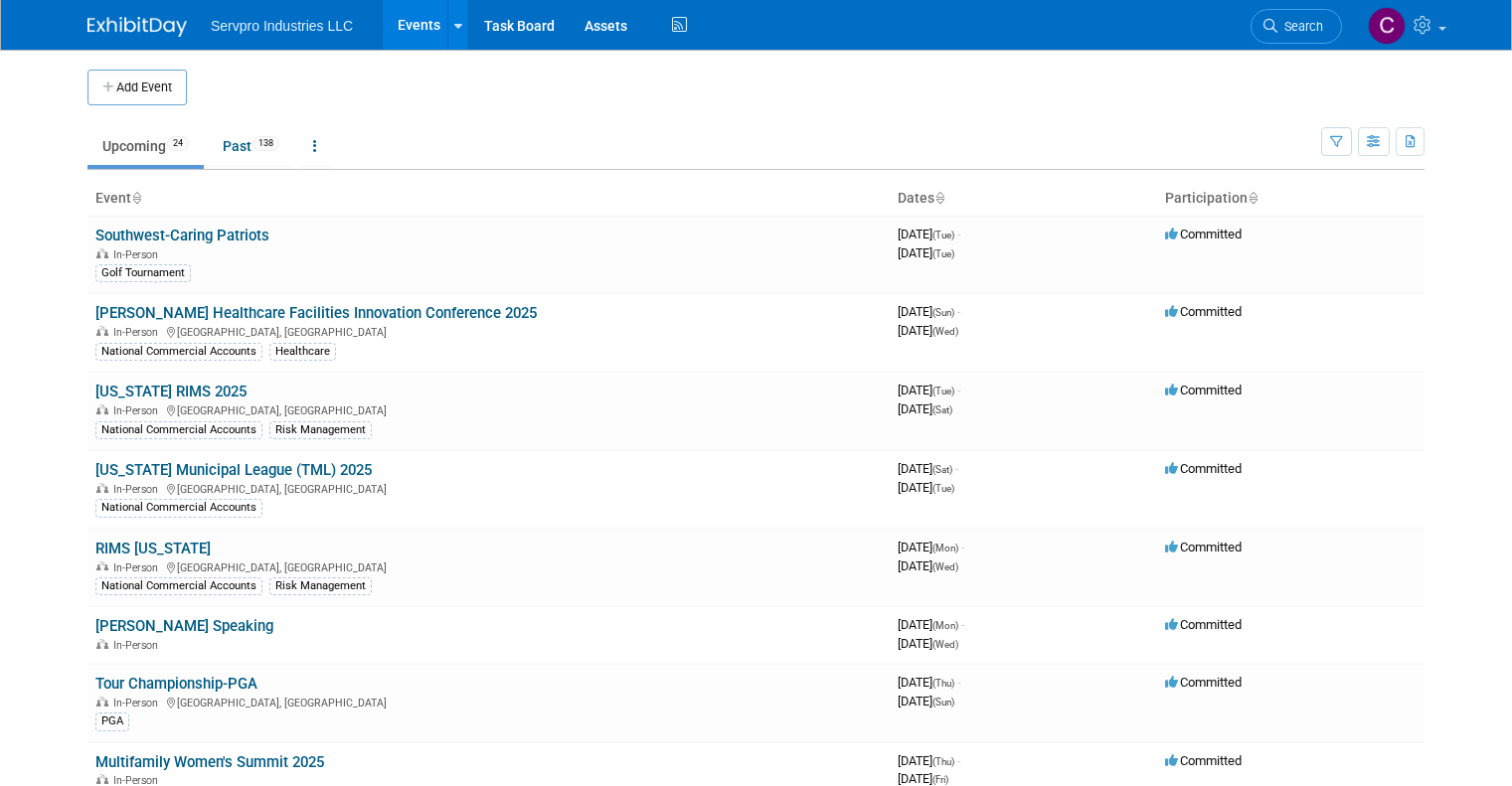 scroll, scrollTop: 0, scrollLeft: 0, axis: both 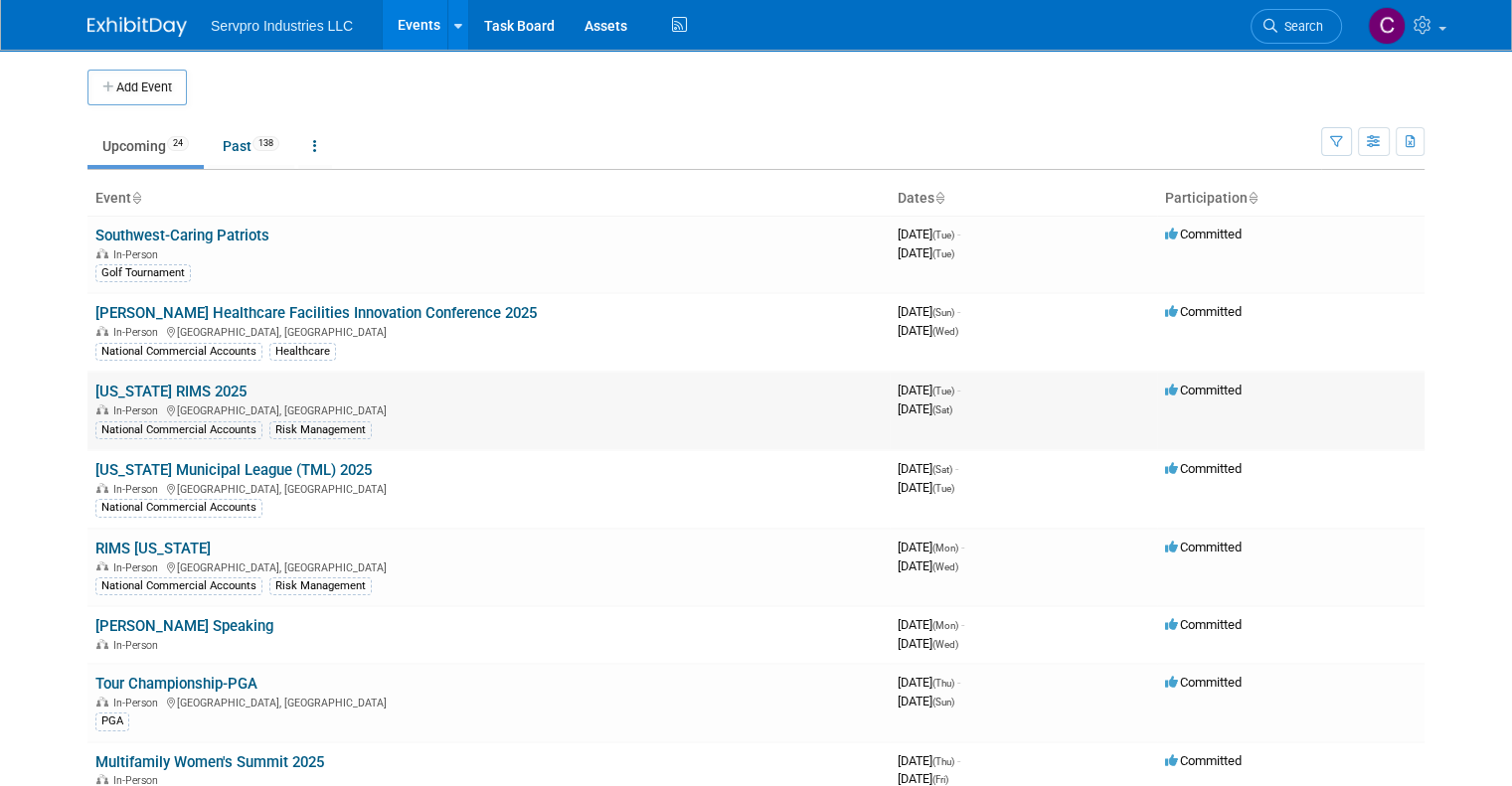 click on "[US_STATE] RIMS 2025" at bounding box center (171, 392) 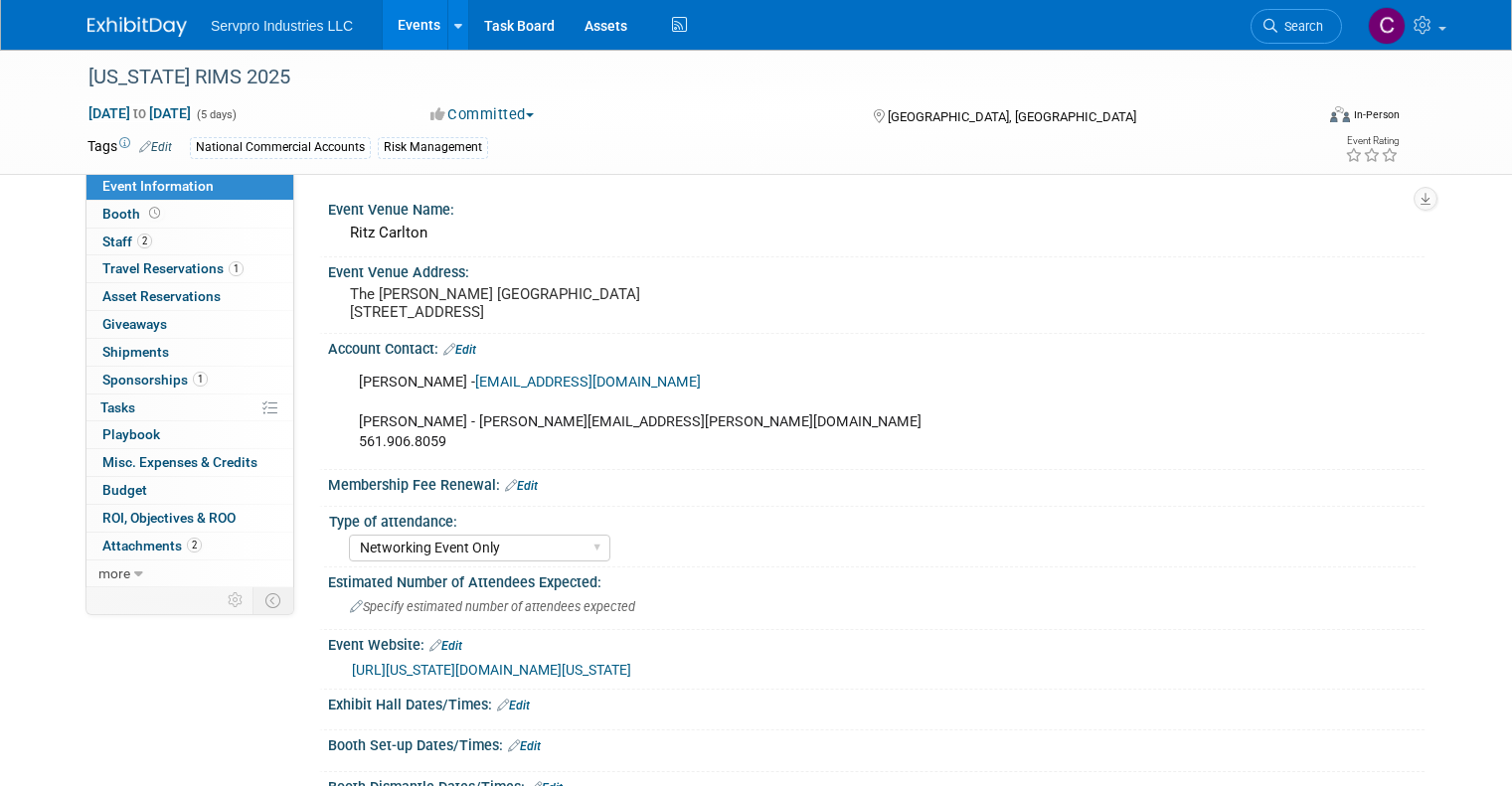 select on "Networking Event Only" 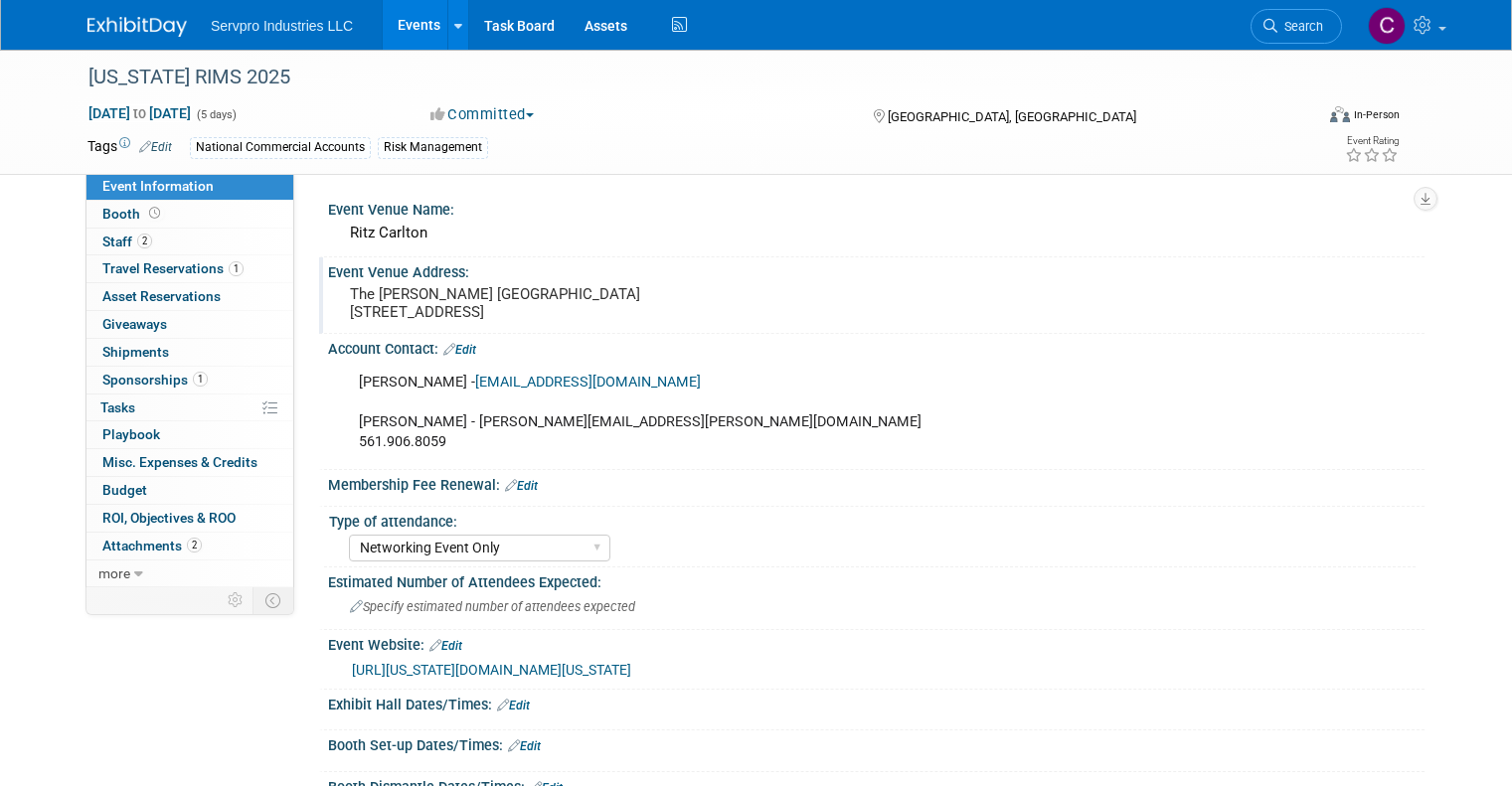 scroll, scrollTop: 0, scrollLeft: 0, axis: both 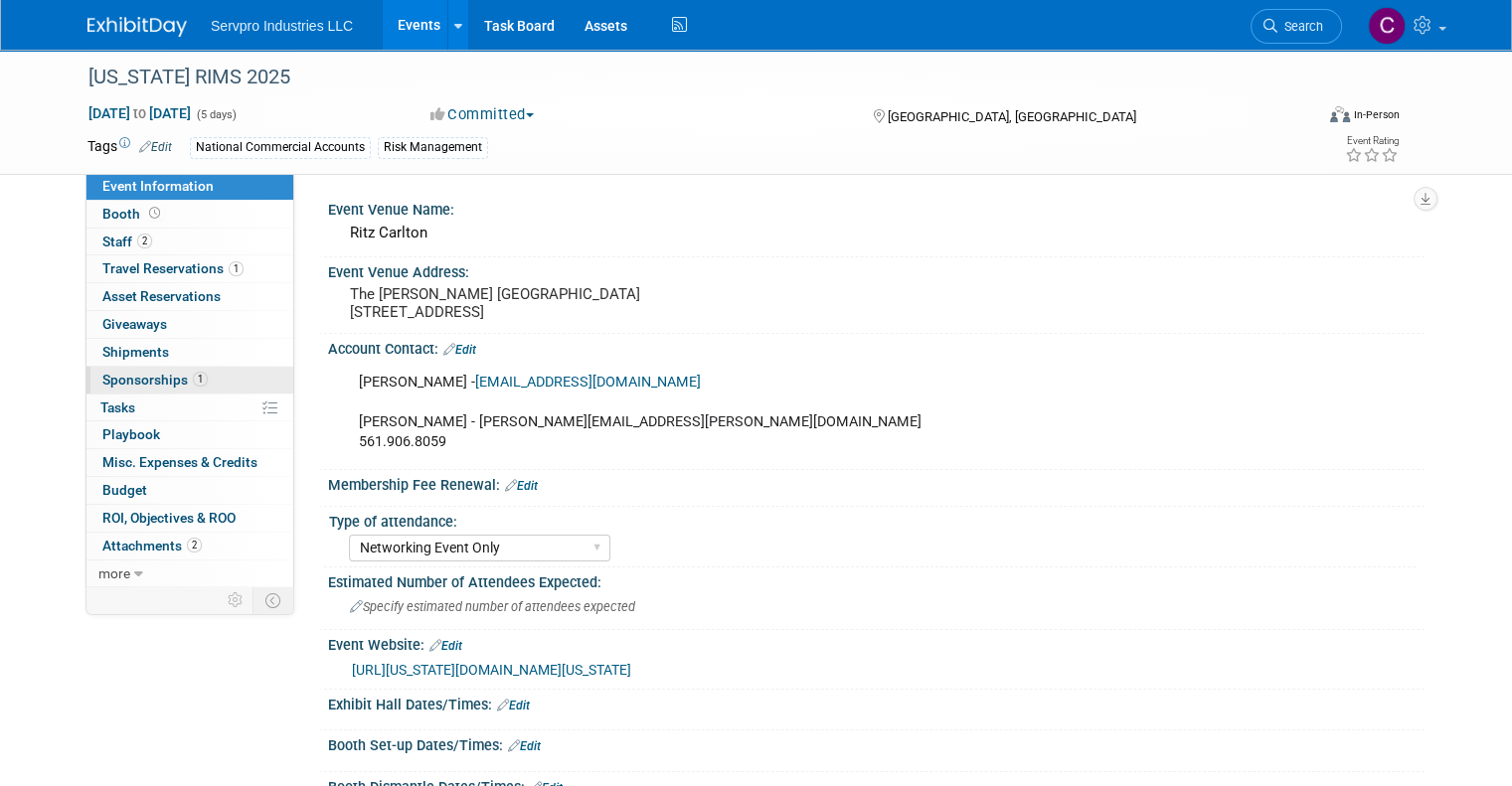 click on "Sponsorships 1" at bounding box center (155, 380) 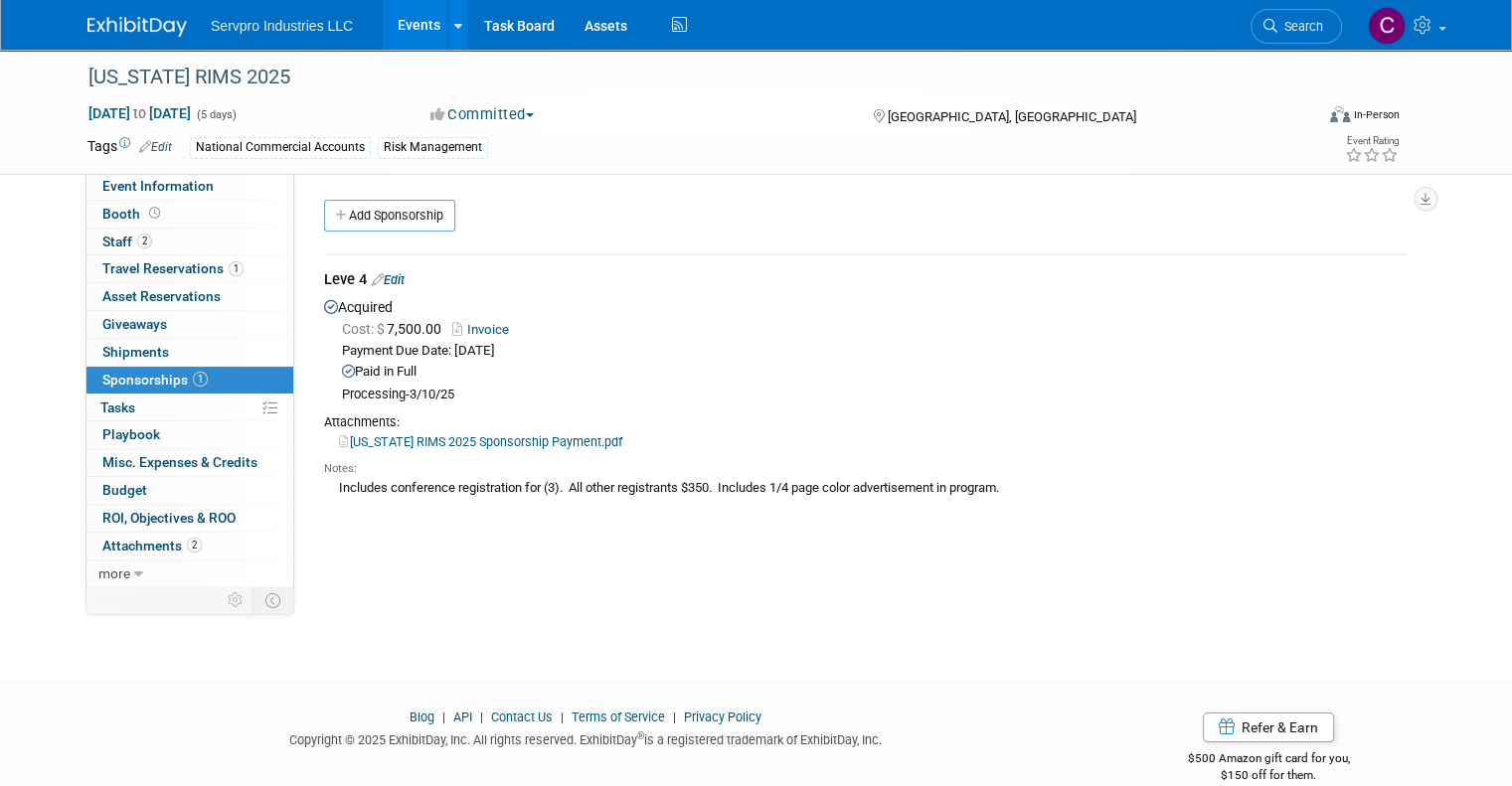 click on "Invoice" at bounding box center [484, 329] 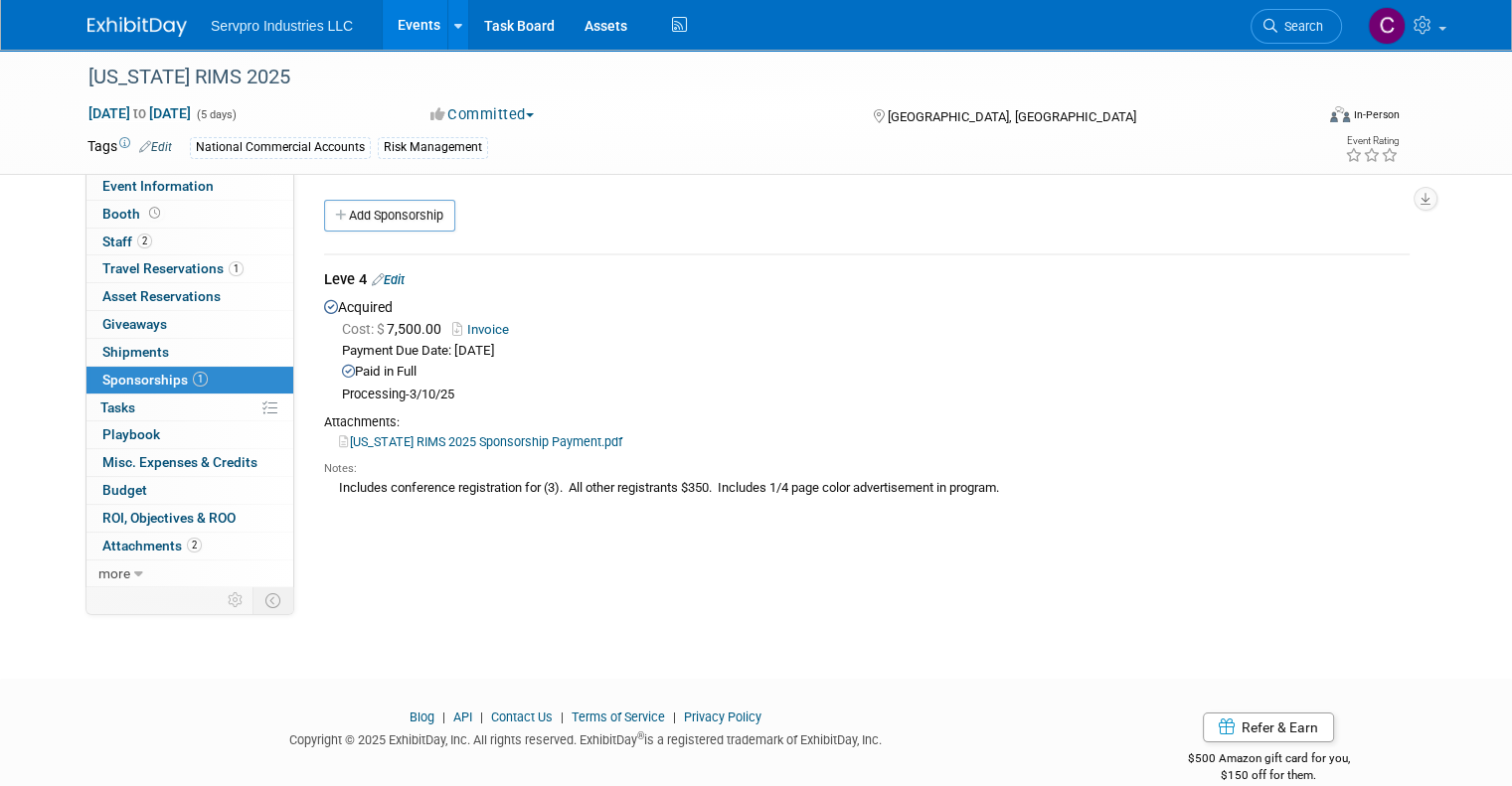 click on "Events" at bounding box center (419, 25) 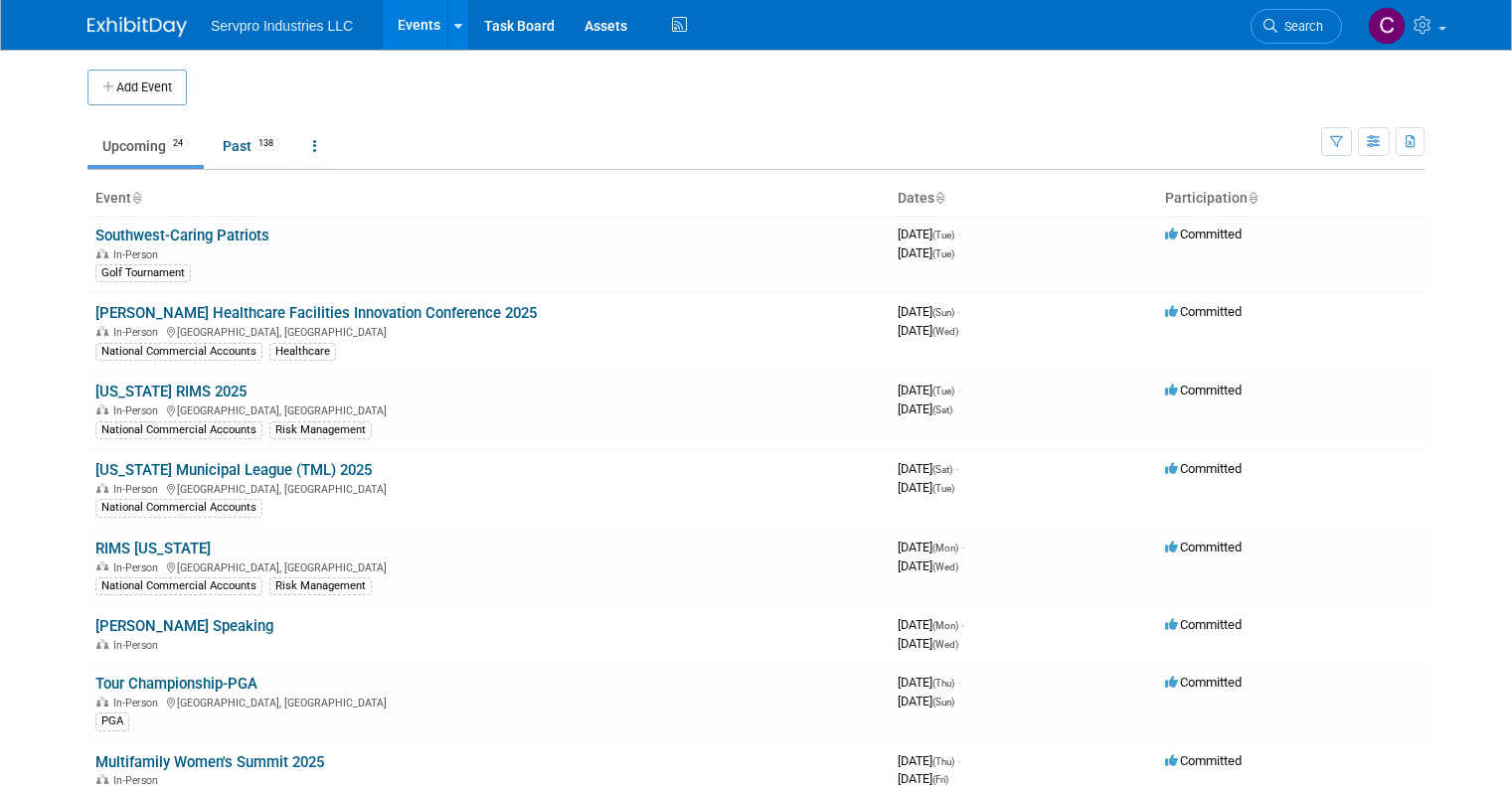 scroll, scrollTop: 0, scrollLeft: 0, axis: both 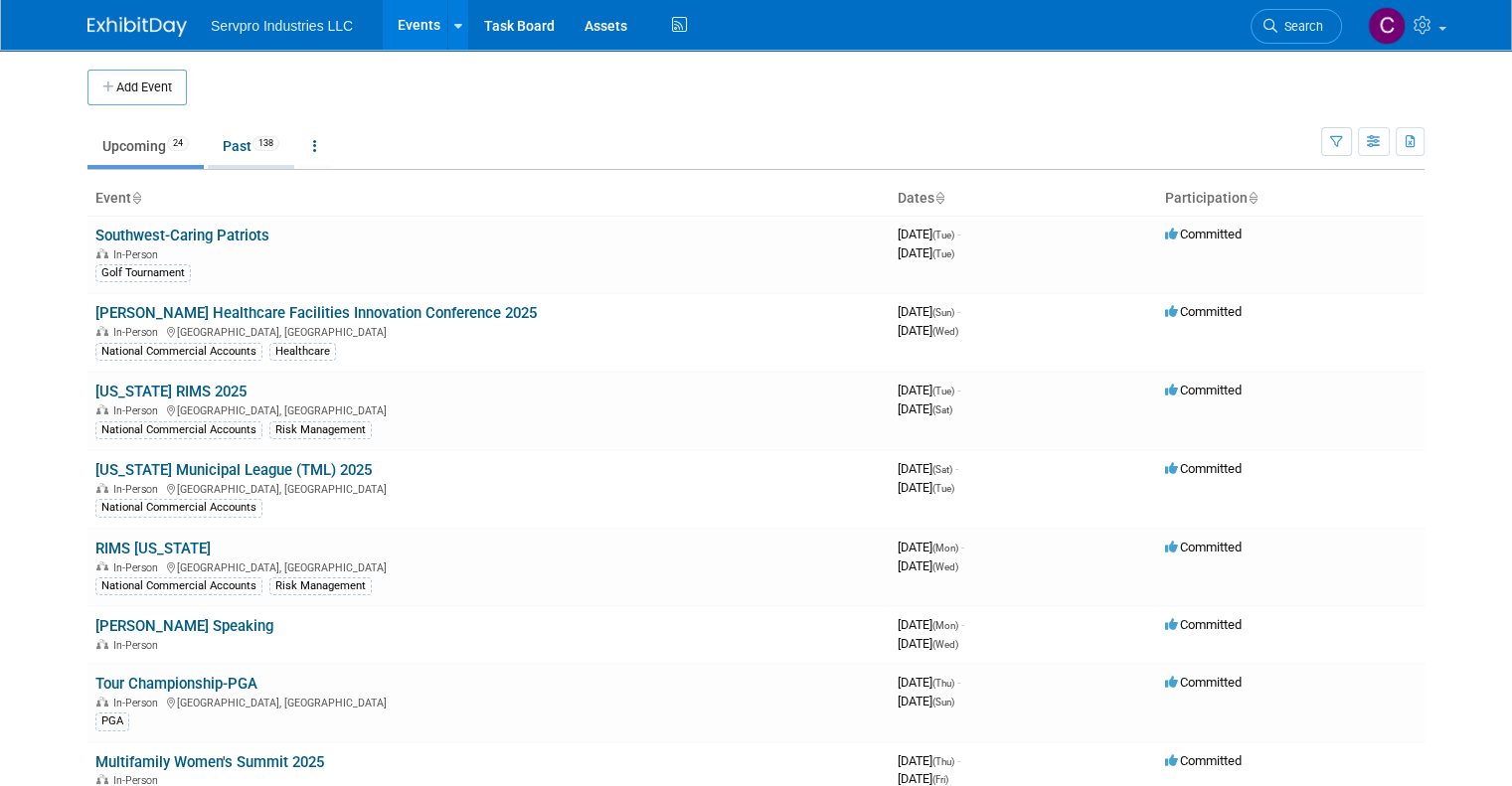 click on "Past
138" at bounding box center (251, 146) 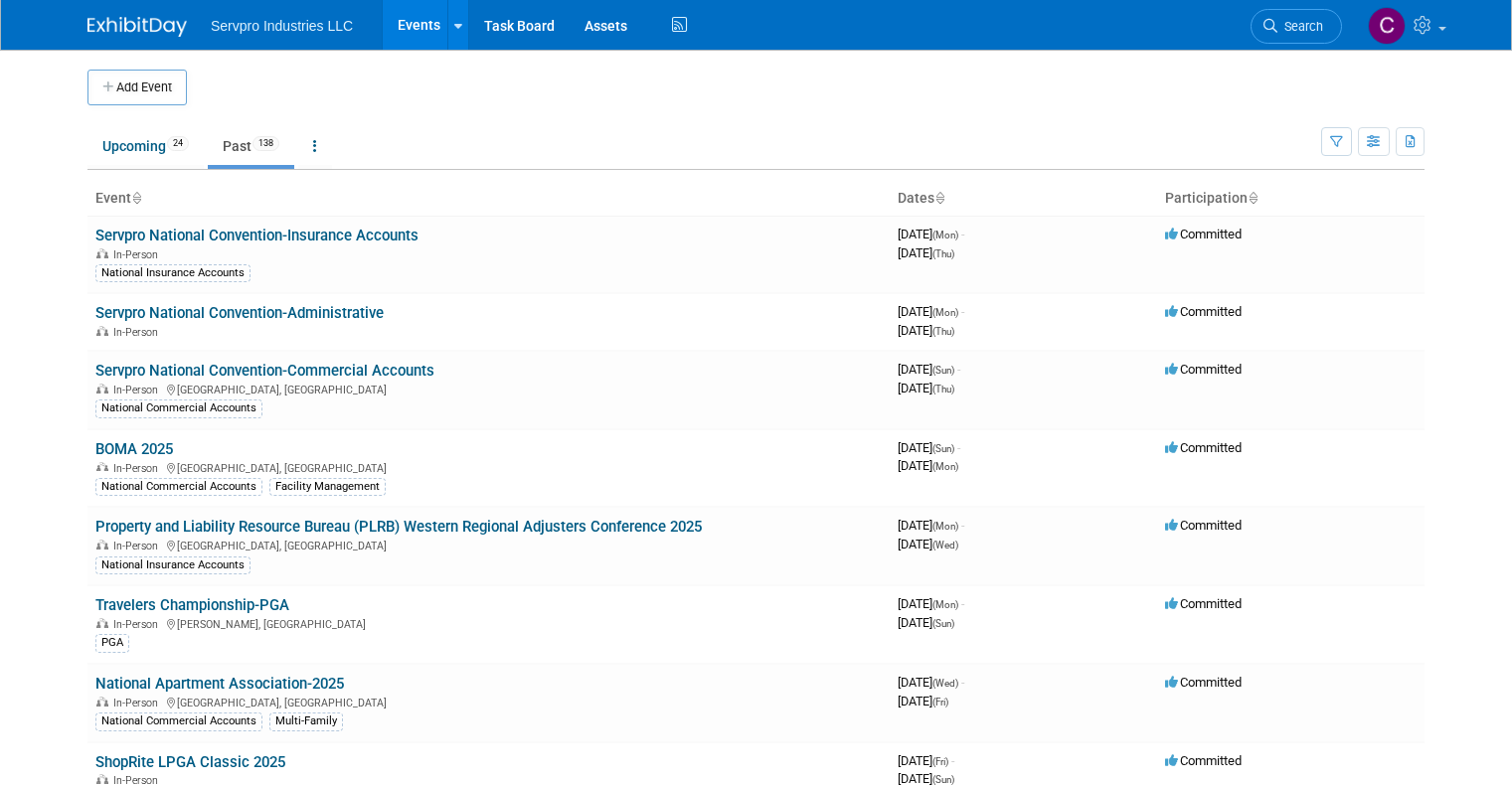 scroll, scrollTop: 0, scrollLeft: 0, axis: both 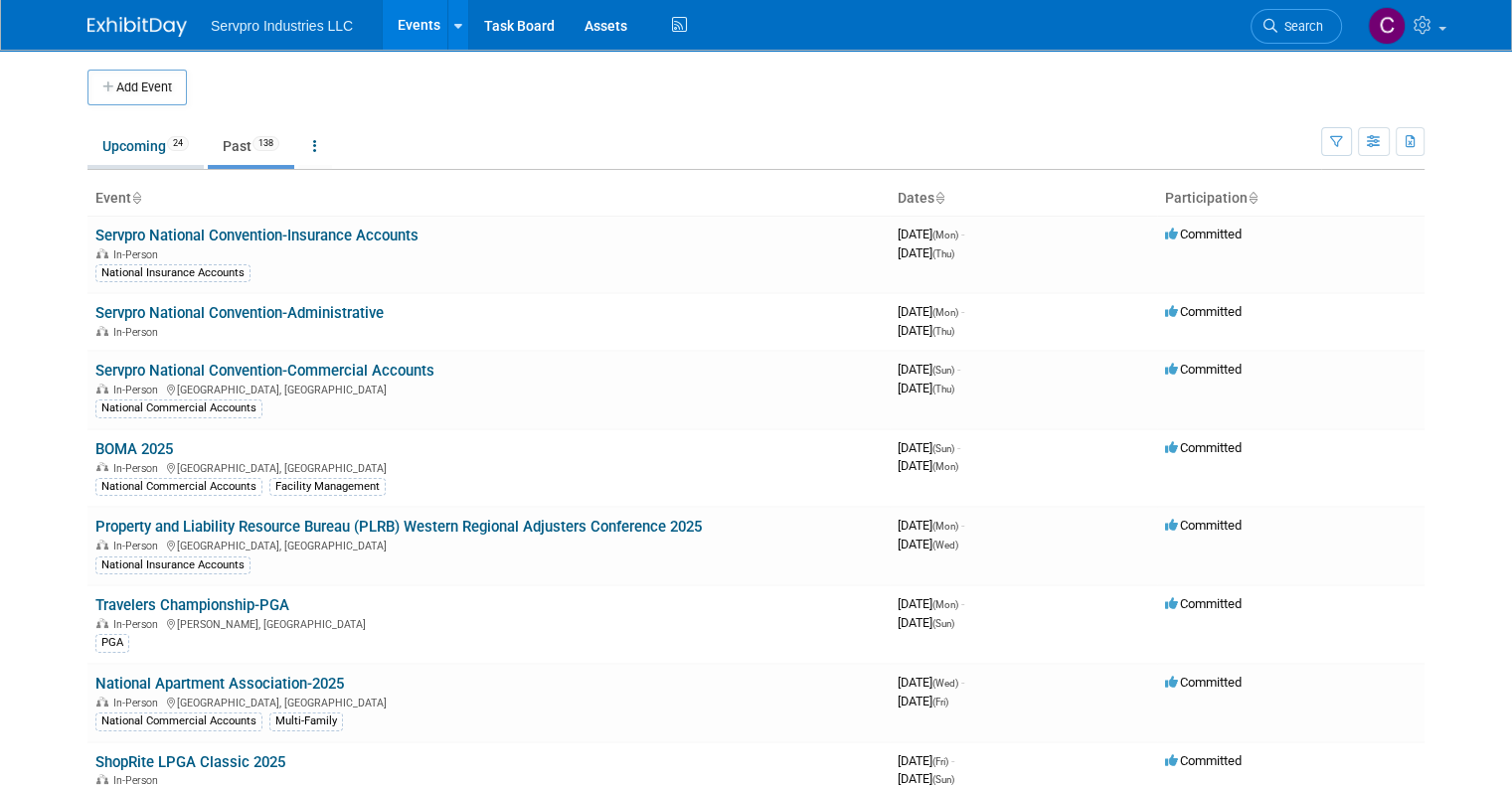 click on "Upcoming
24" at bounding box center (145, 146) 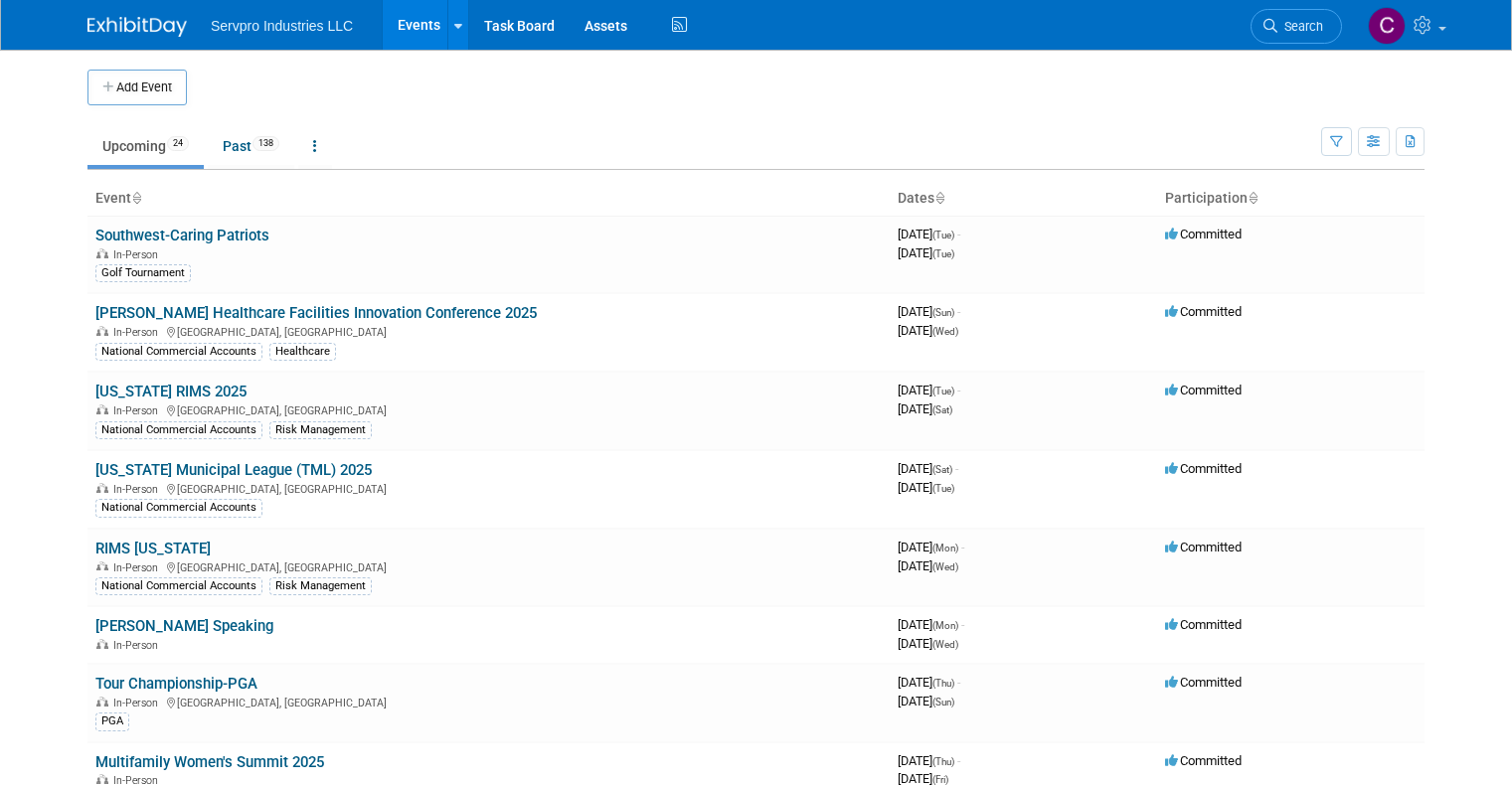 scroll, scrollTop: 0, scrollLeft: 0, axis: both 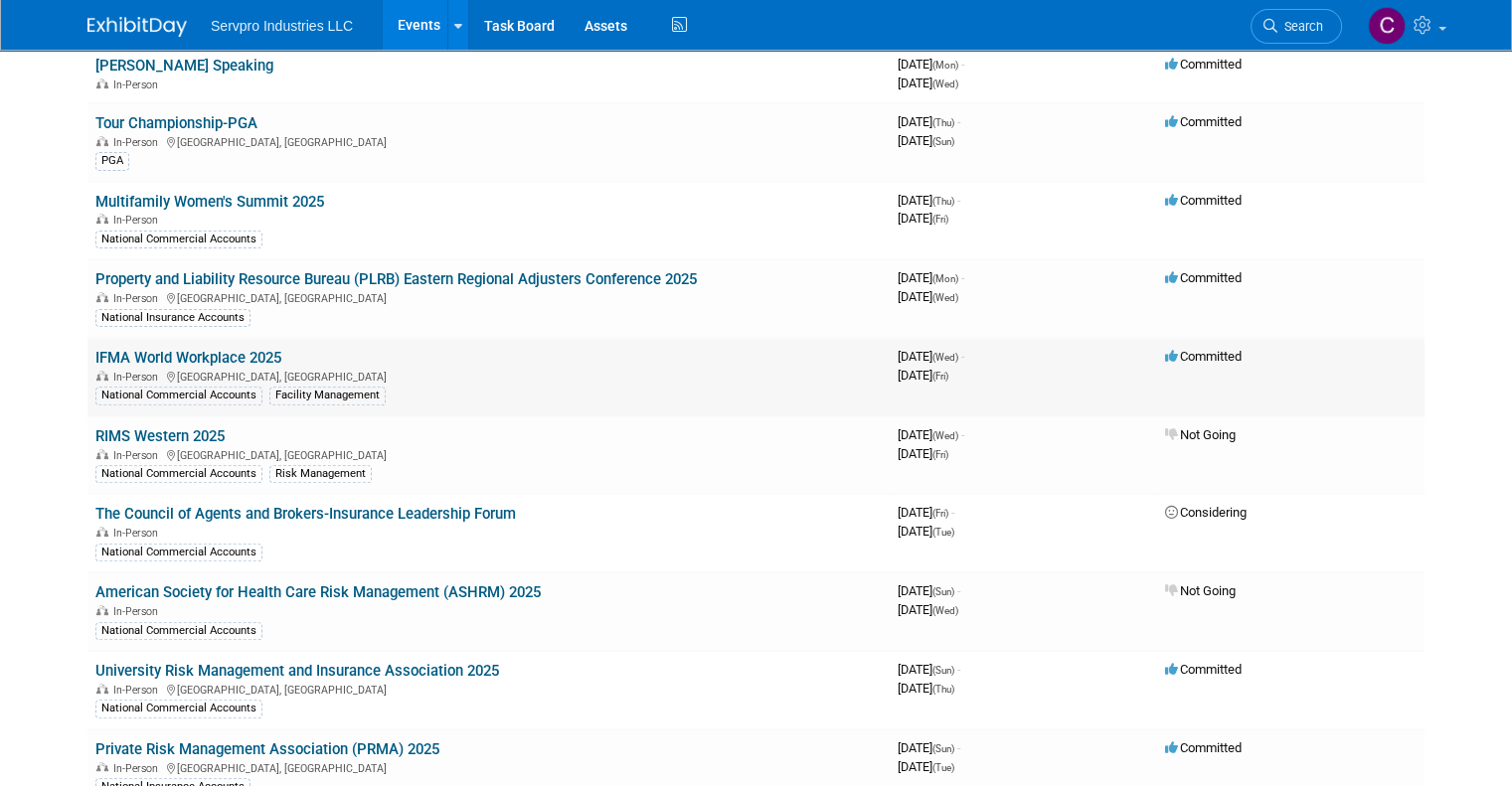 click on "IFMA World Workplace 2025" at bounding box center [188, 358] 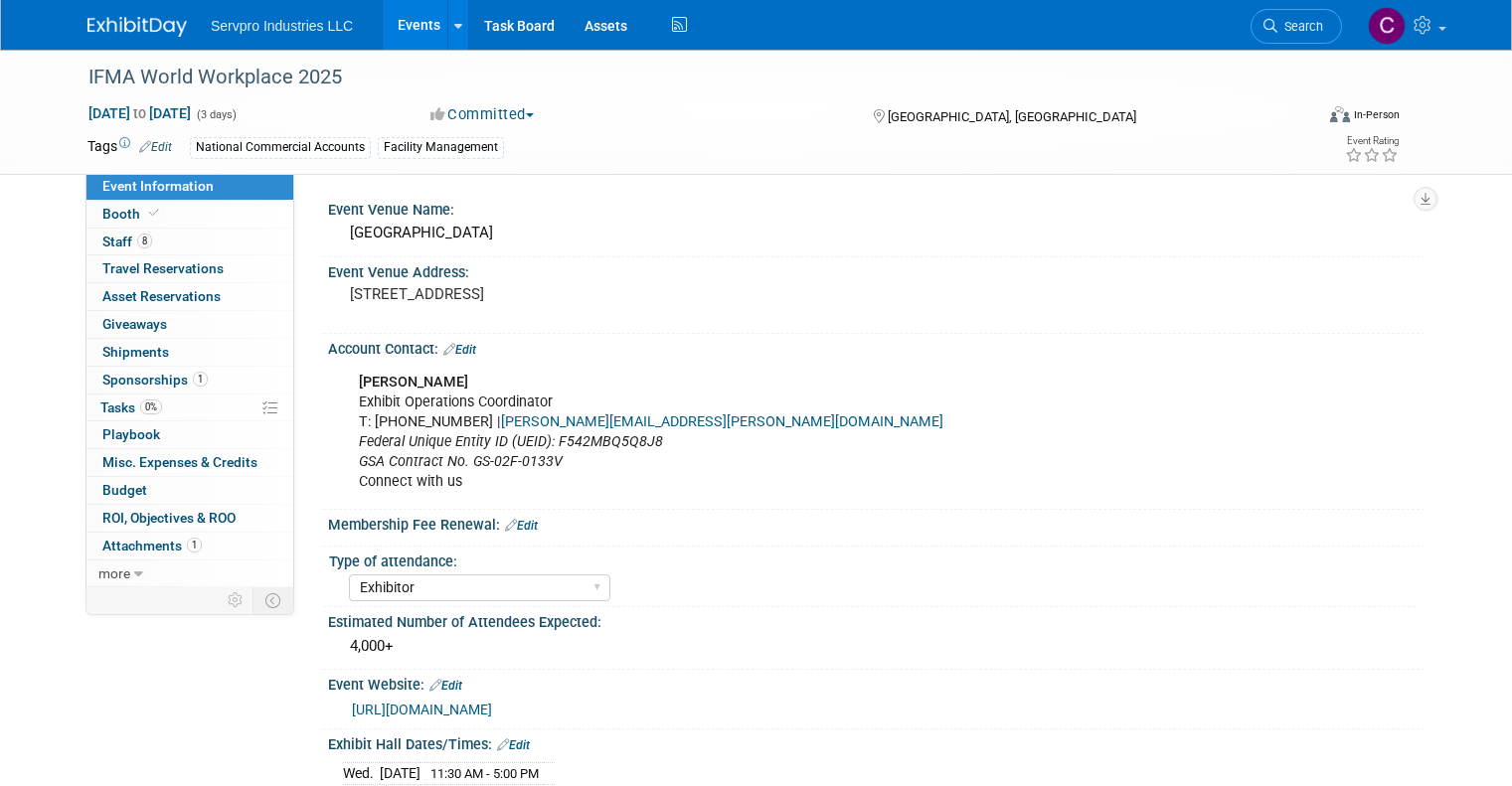 select on "Exhibitor" 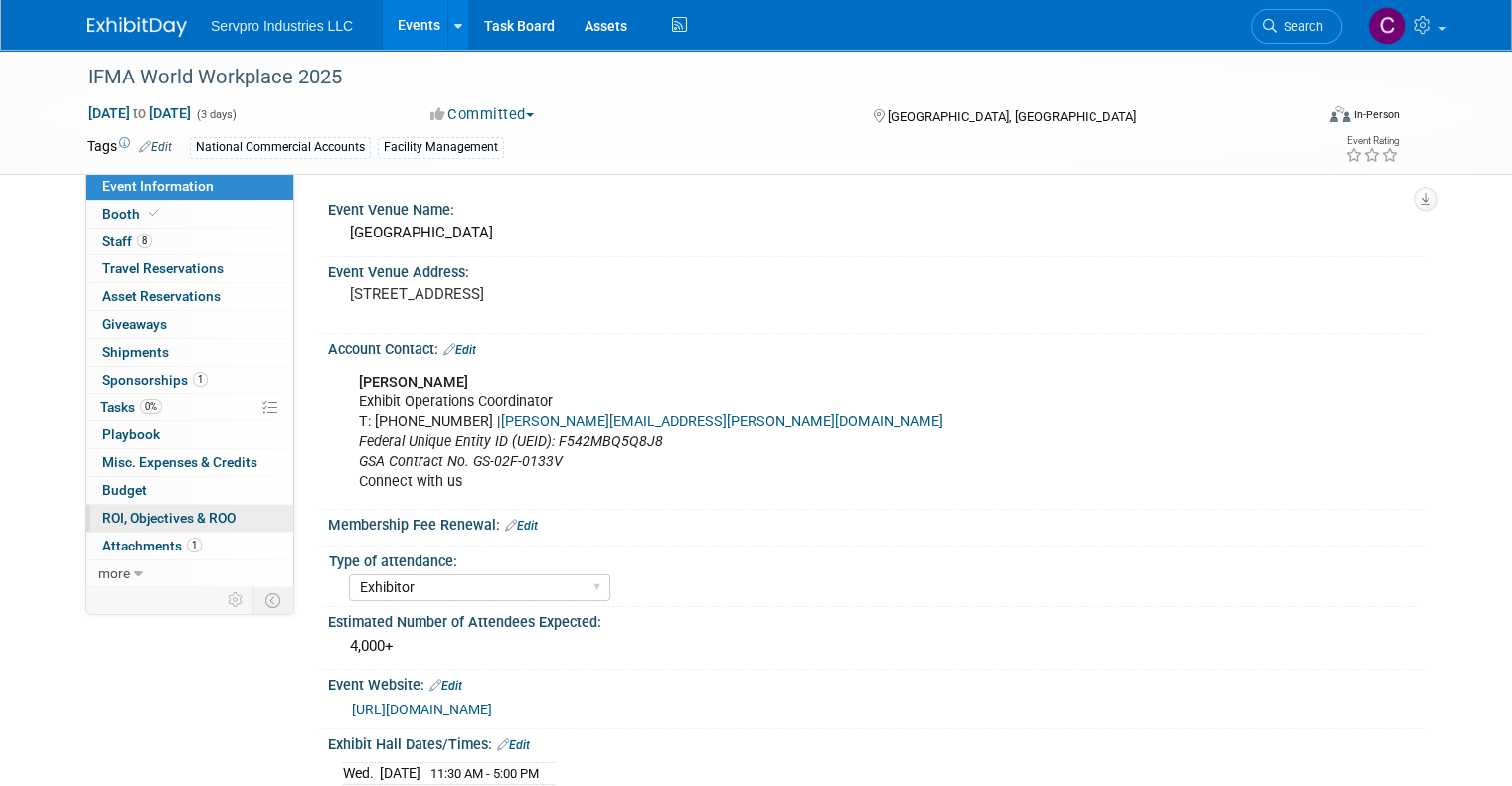 scroll, scrollTop: 0, scrollLeft: 0, axis: both 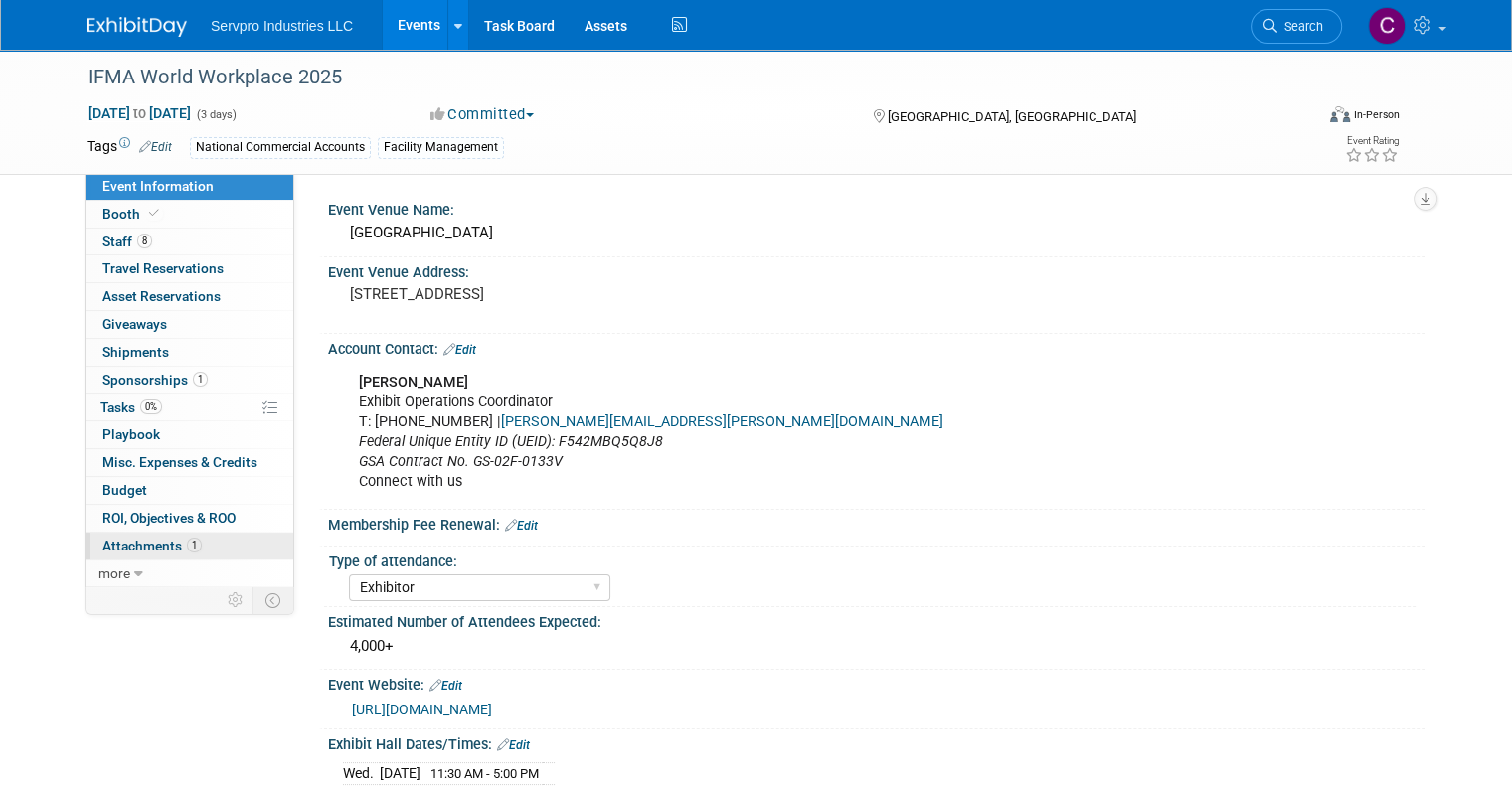 click on "Attachments 1" at bounding box center [152, 546] 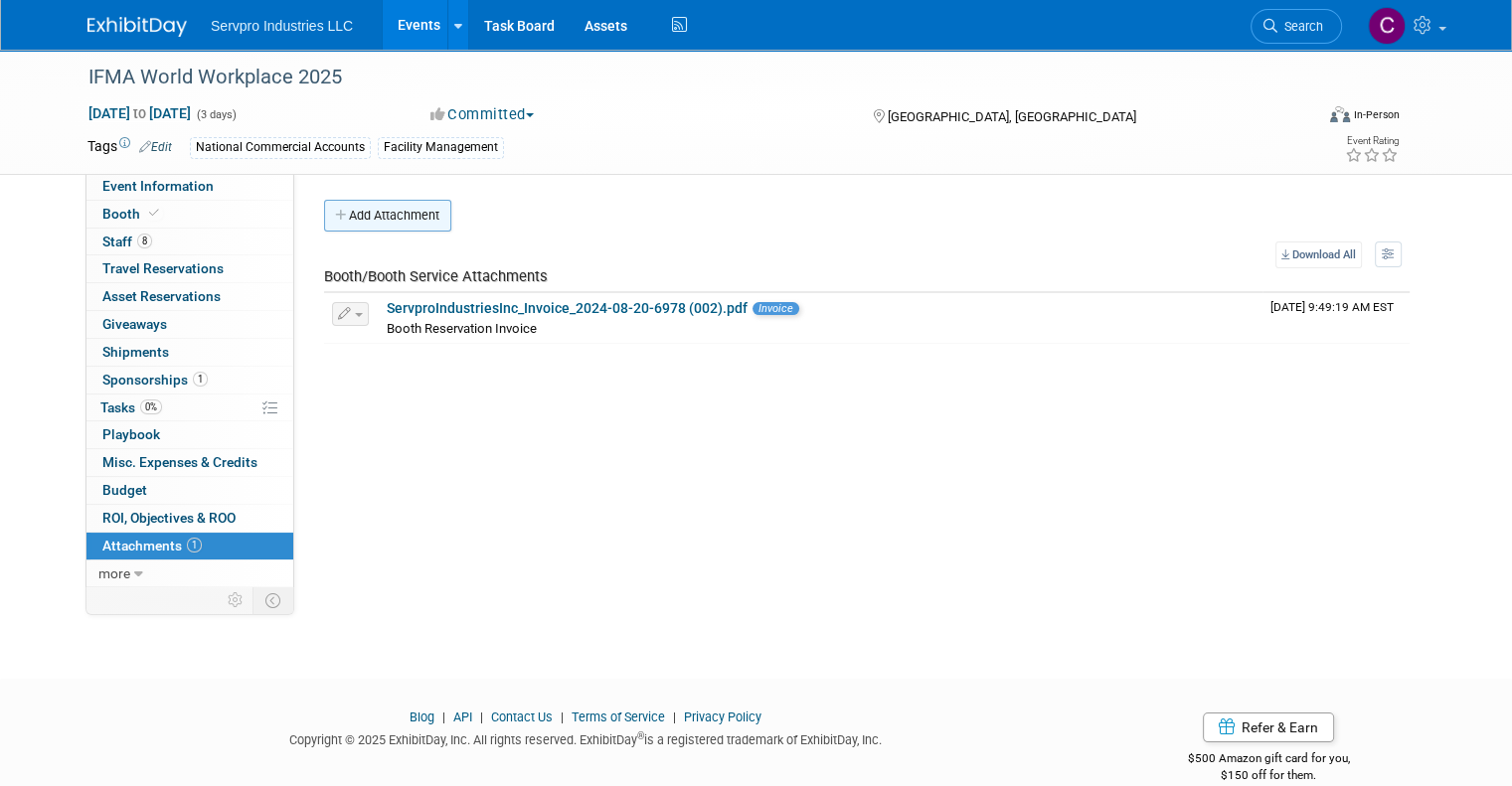 click on "Add Attachment" at bounding box center (388, 216) 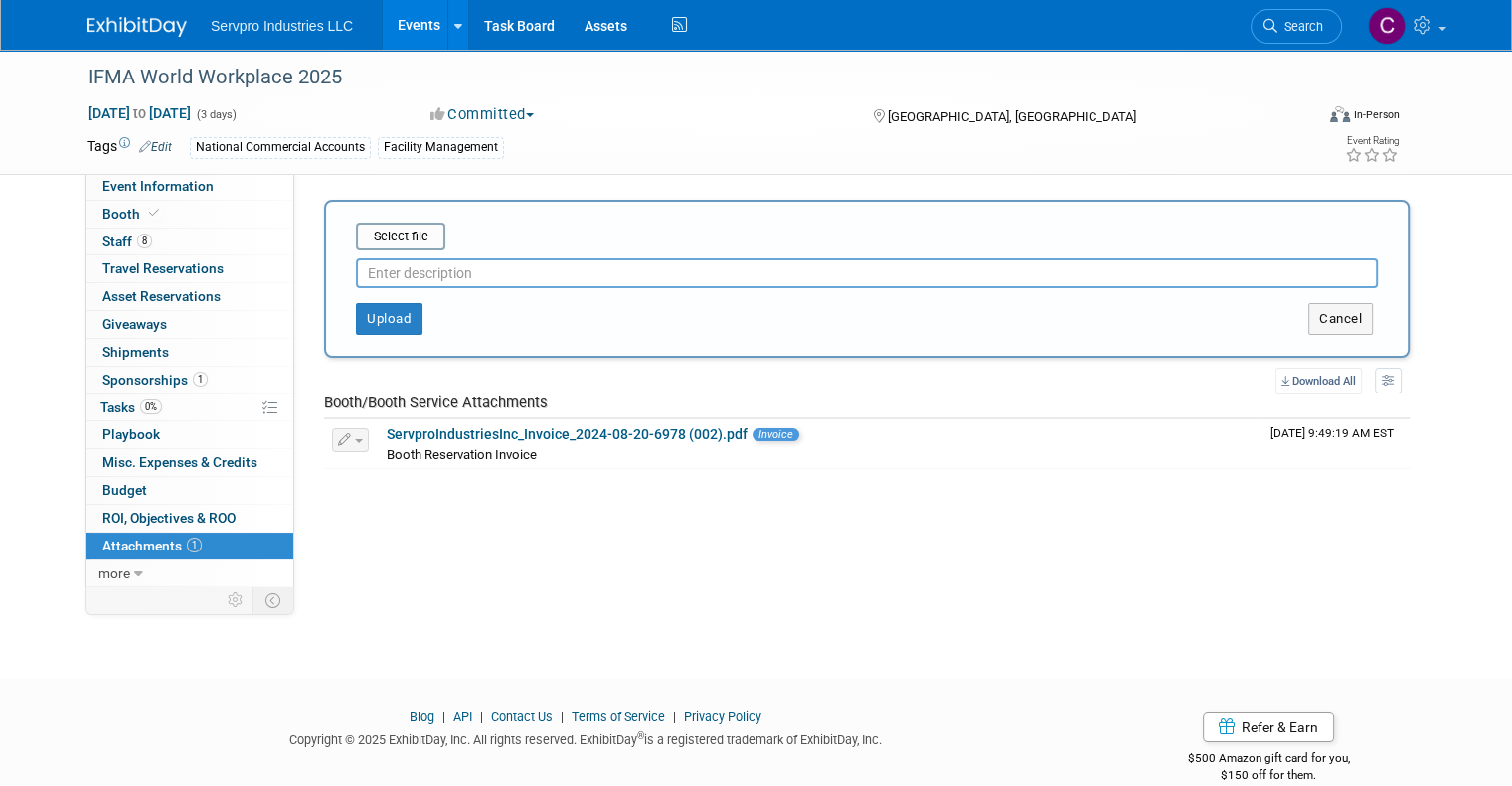 click at bounding box center [867, 273] 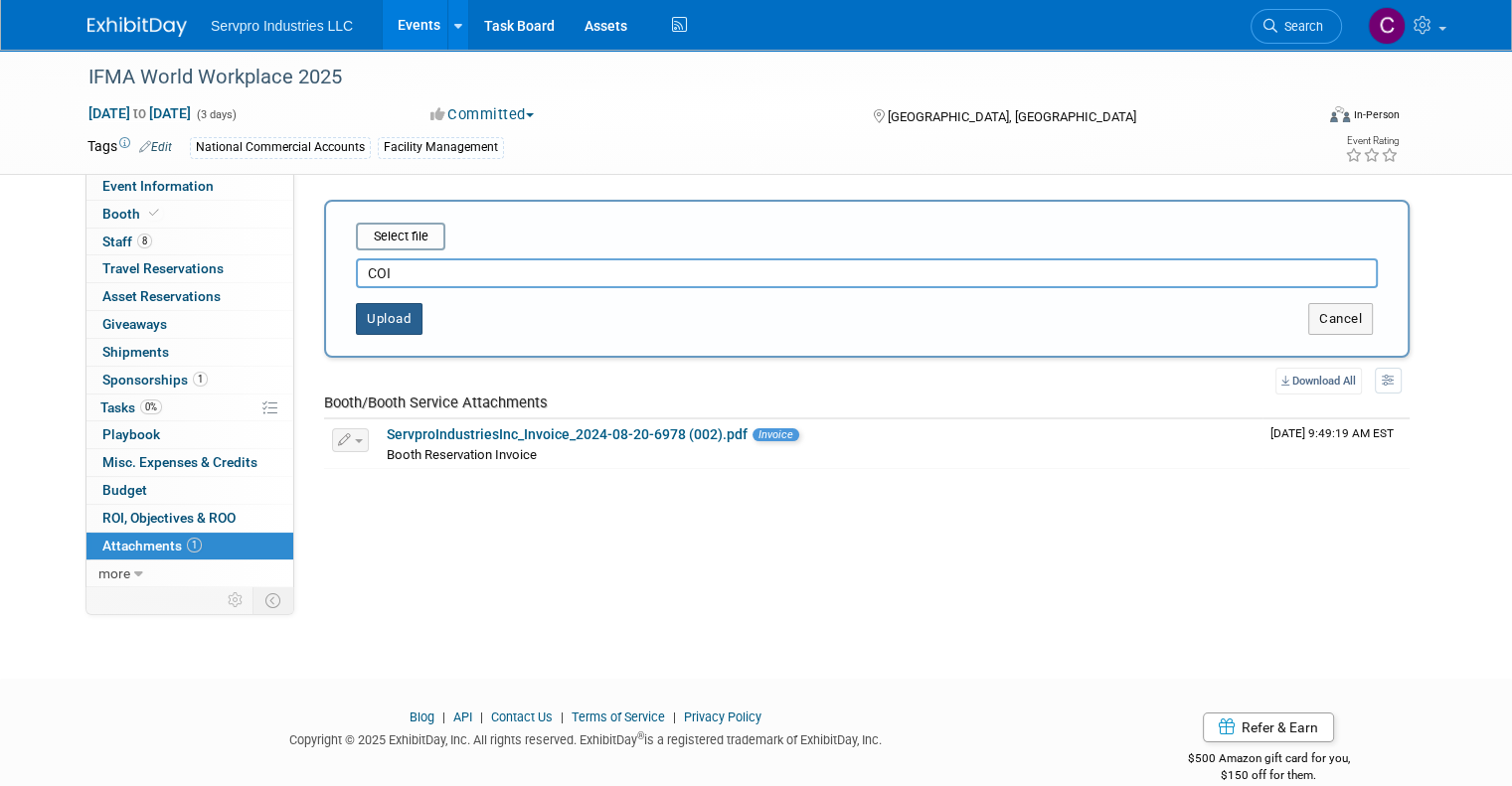 click on "Upload" at bounding box center [389, 319] 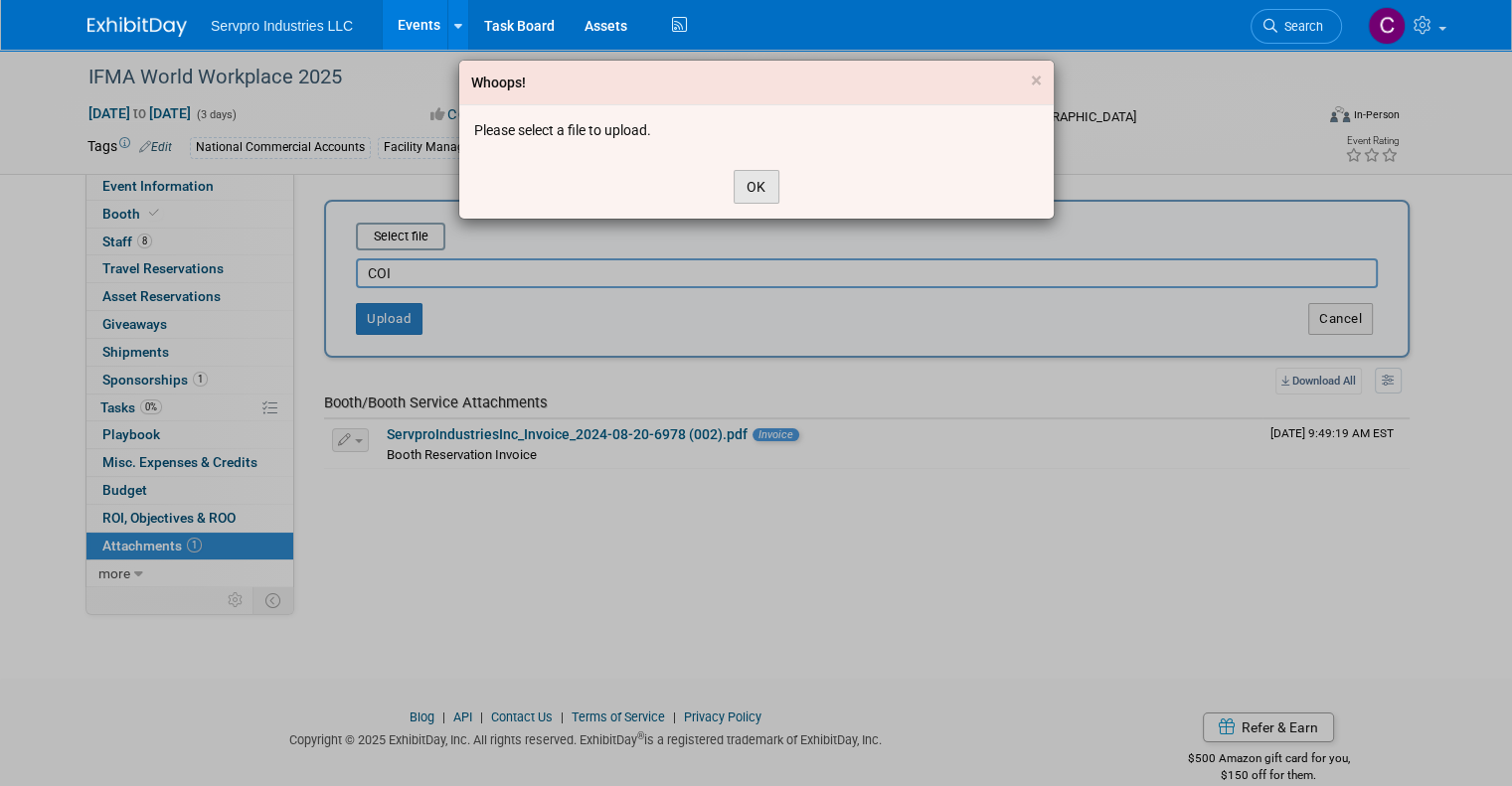 click on "OK" at bounding box center [756, 187] 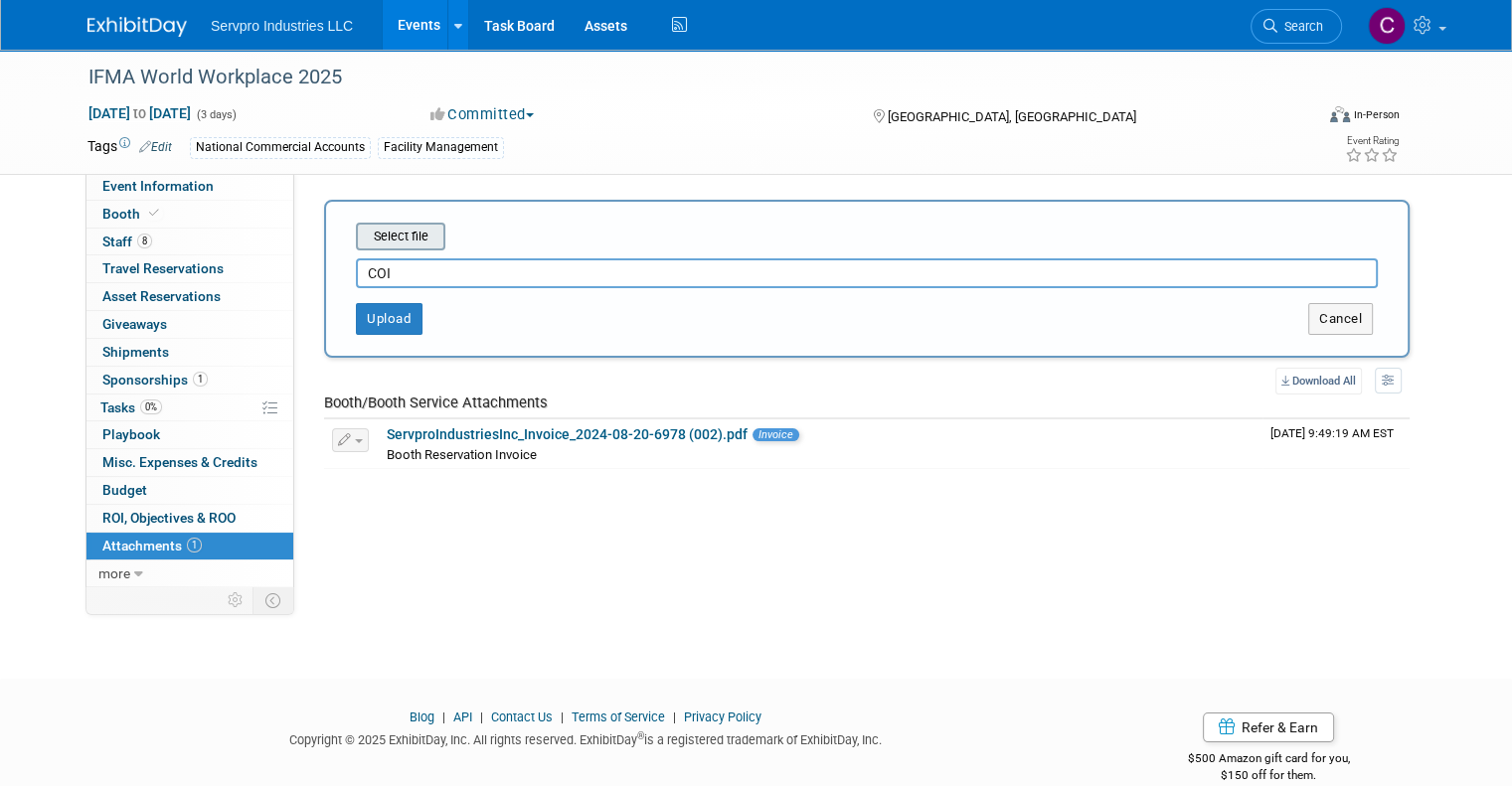click at bounding box center (325, 236) 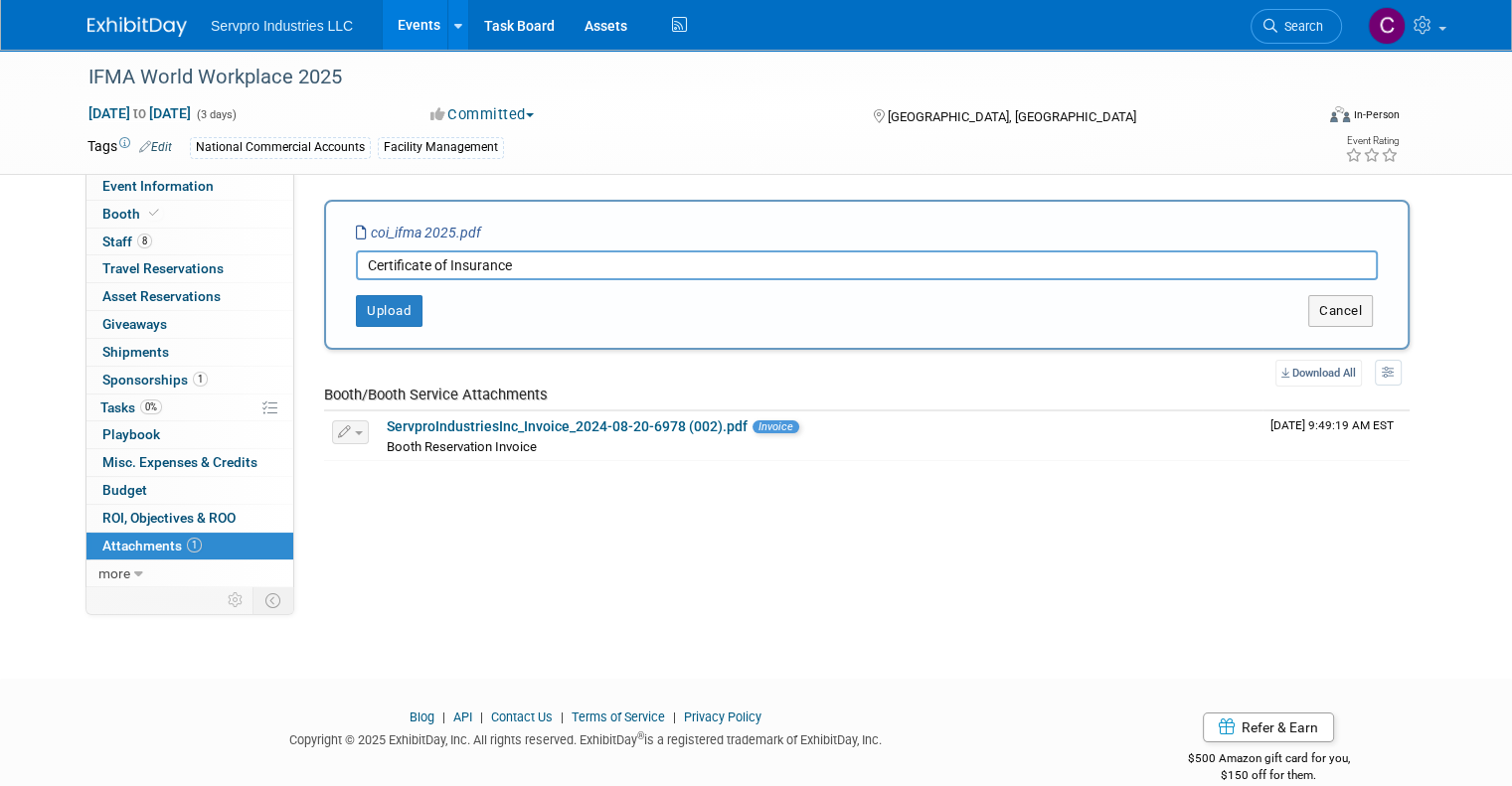type on "Certificate of Insurance" 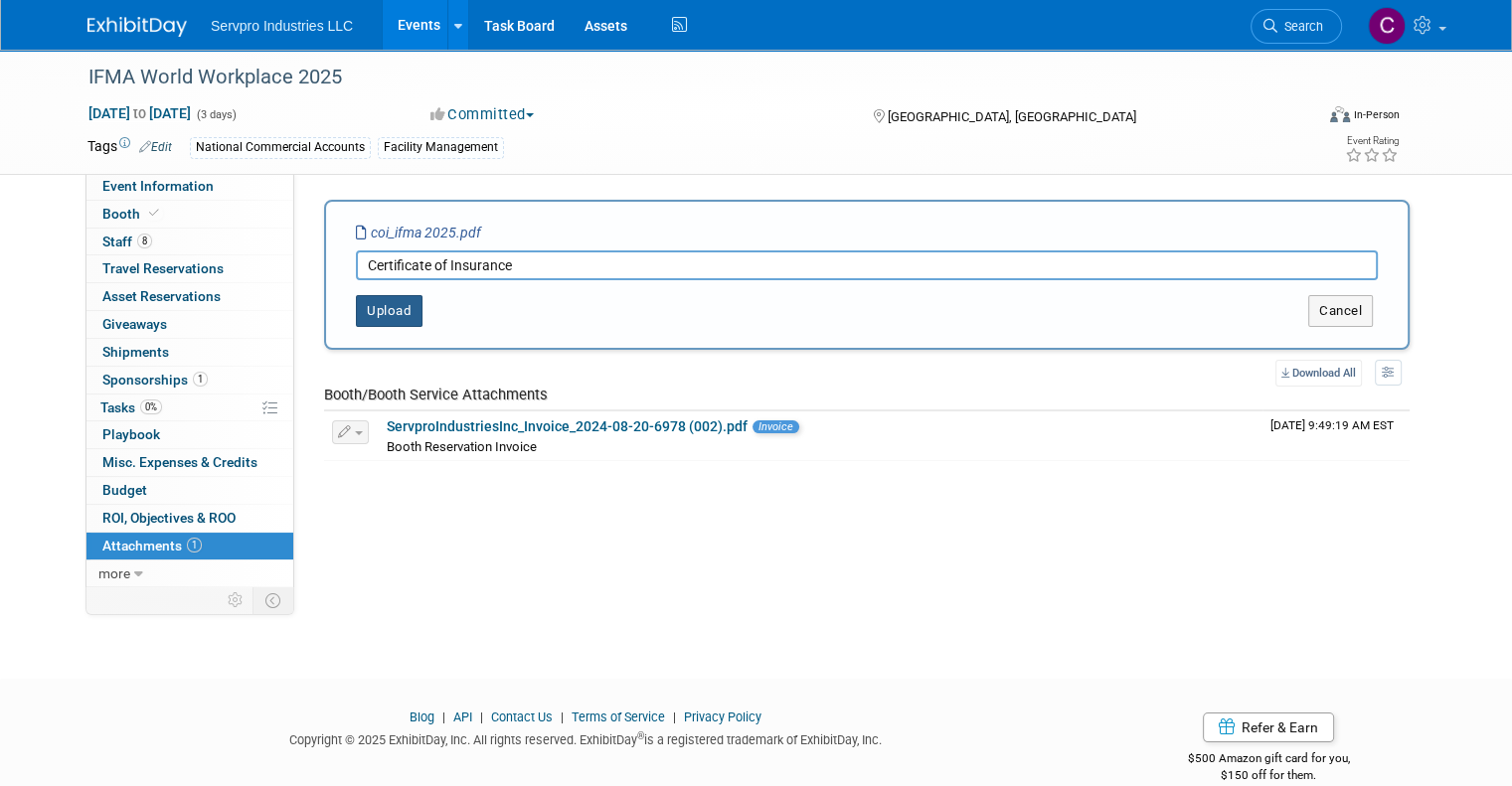 click on "Upload" at bounding box center (389, 311) 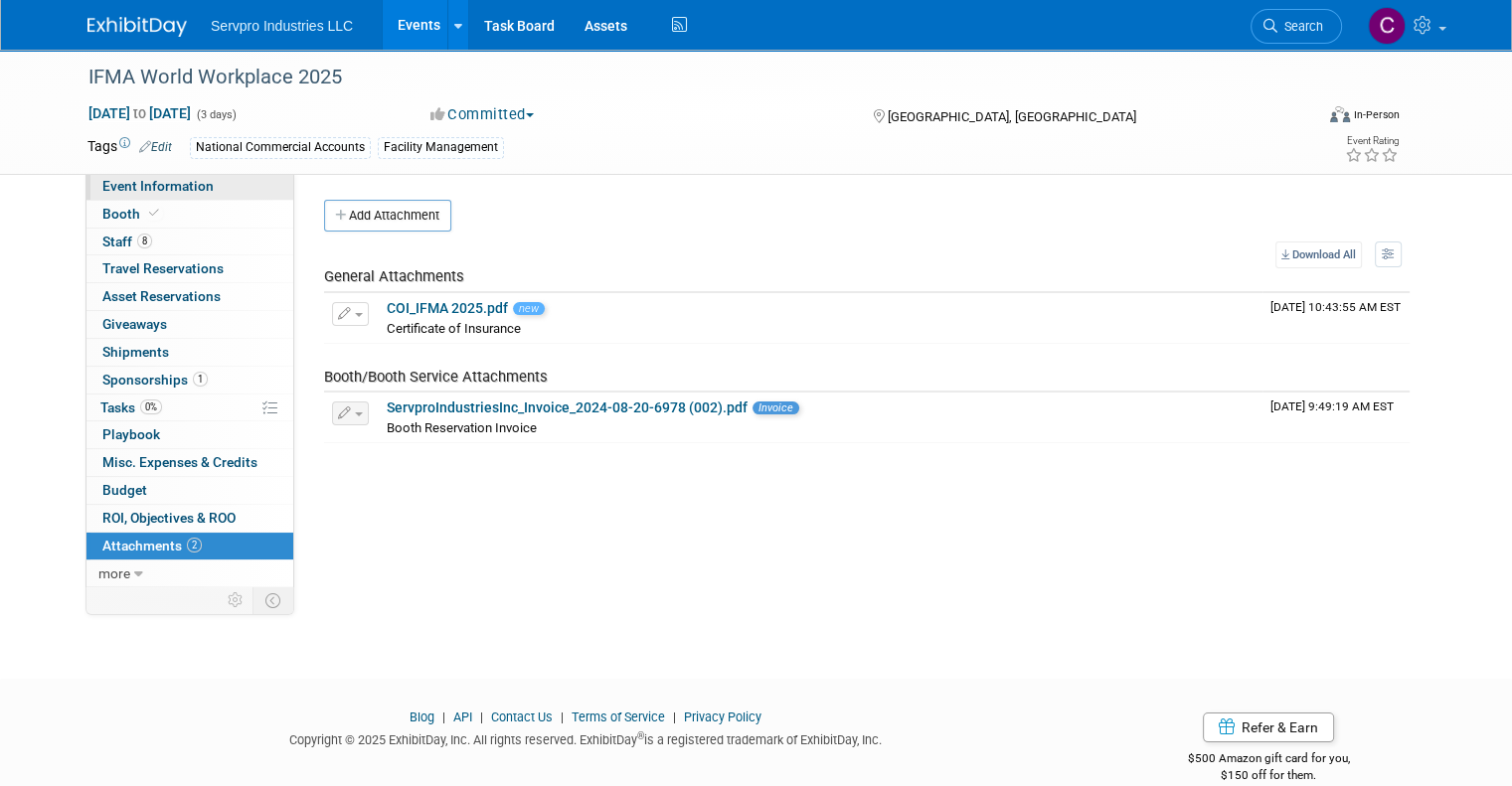 click on "Event Information" at bounding box center [158, 186] 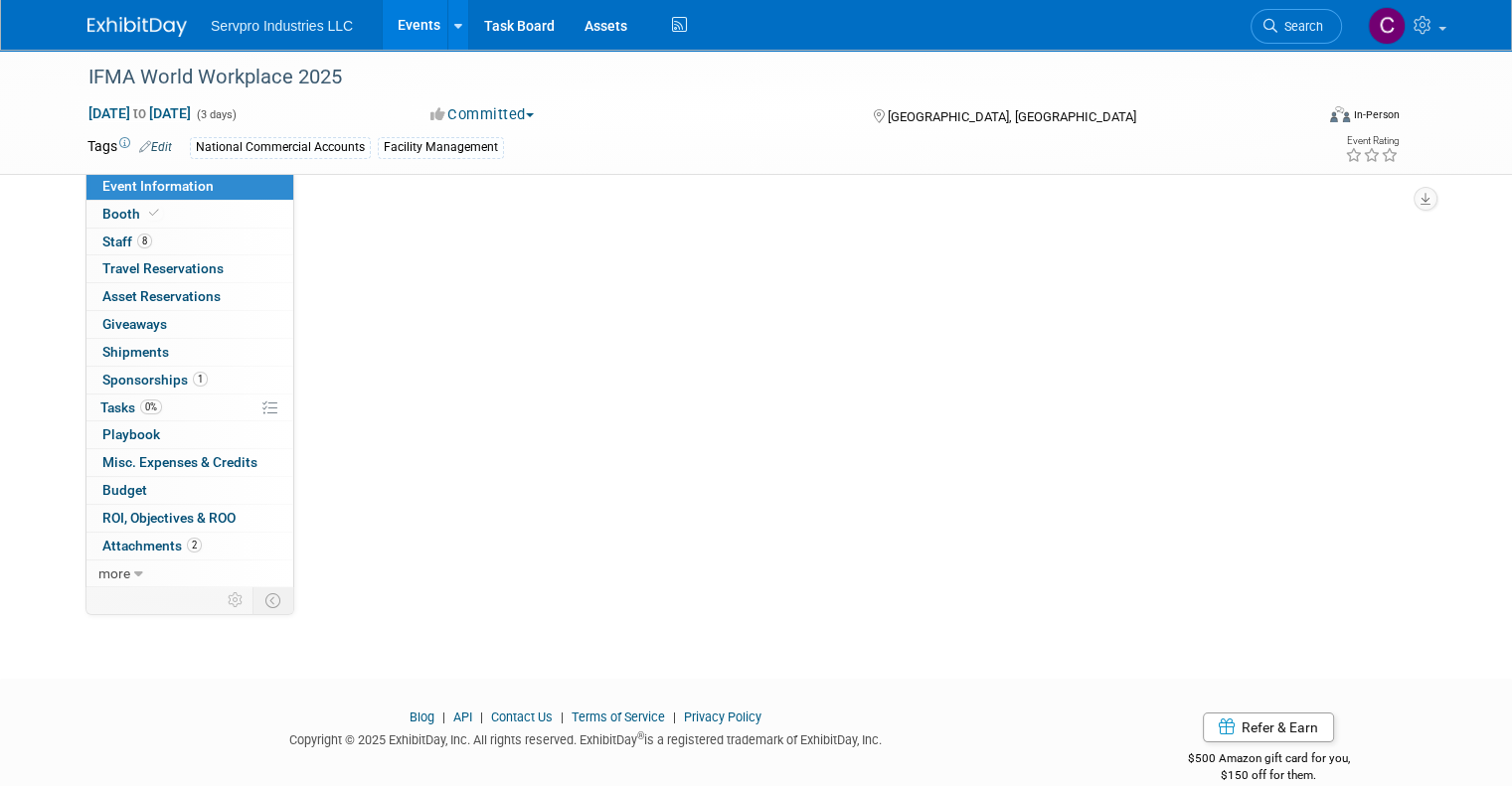 select on "Exhibitor" 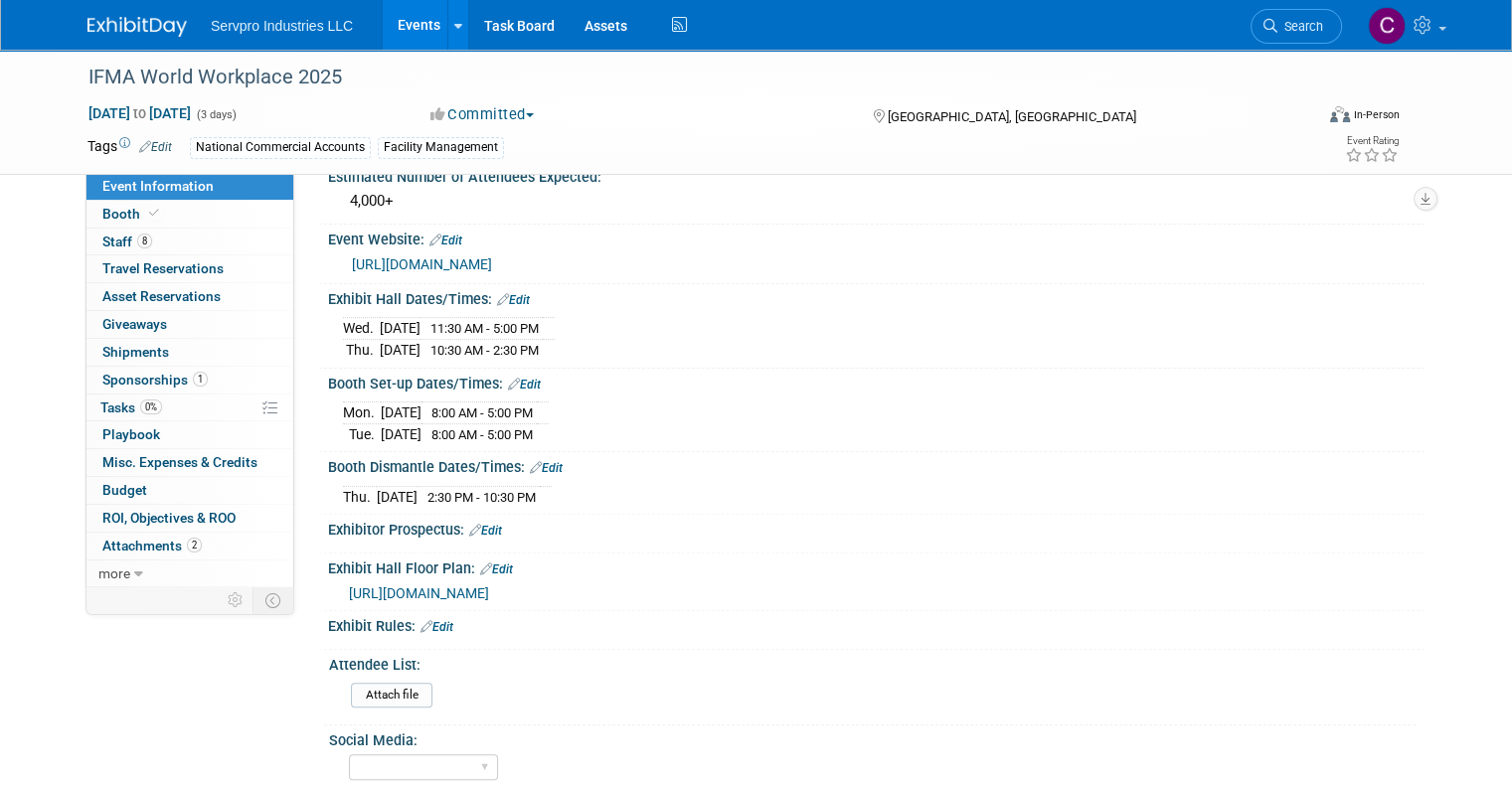 scroll, scrollTop: 473, scrollLeft: 0, axis: vertical 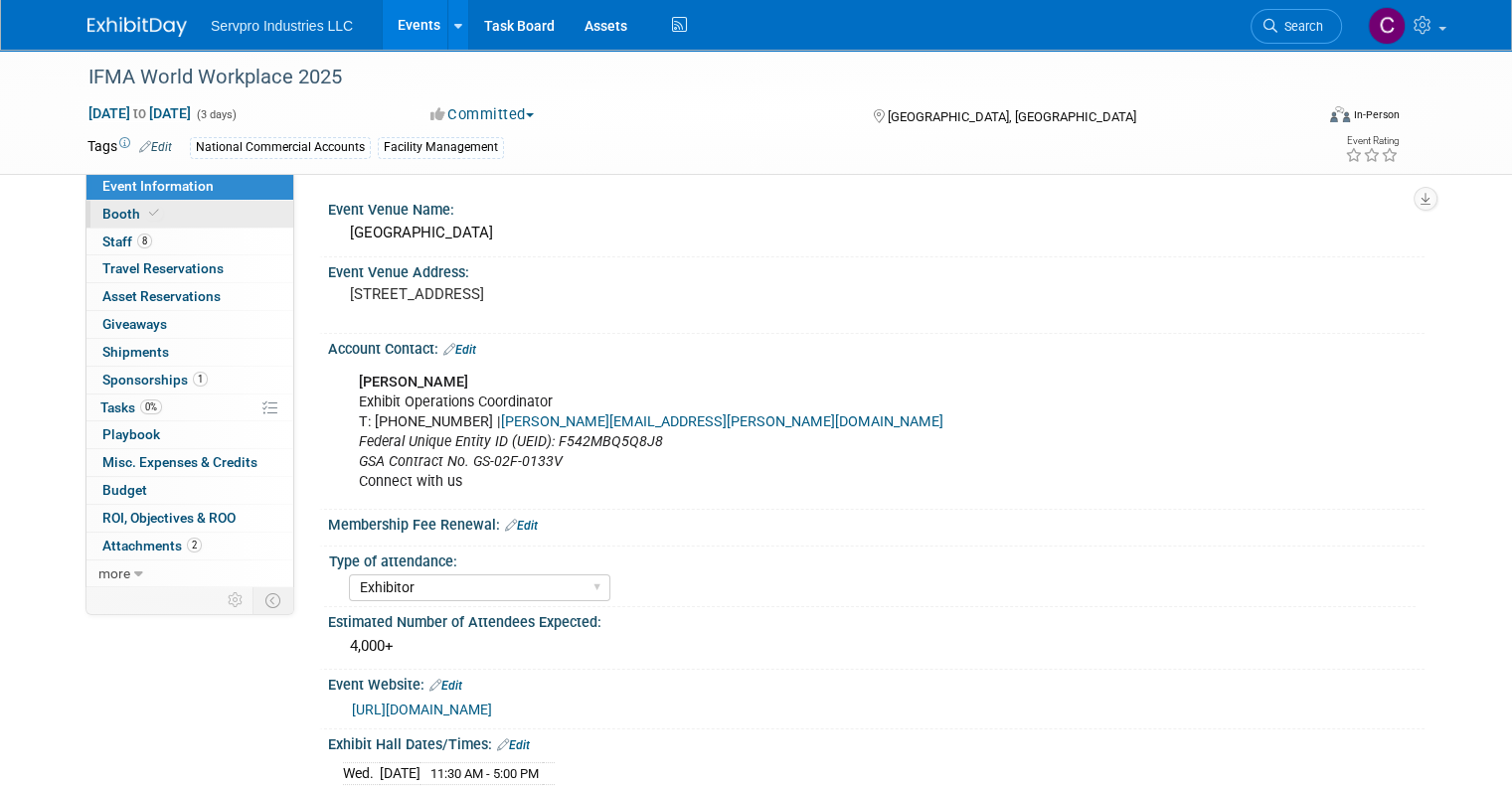 click on "Booth" at bounding box center [132, 214] 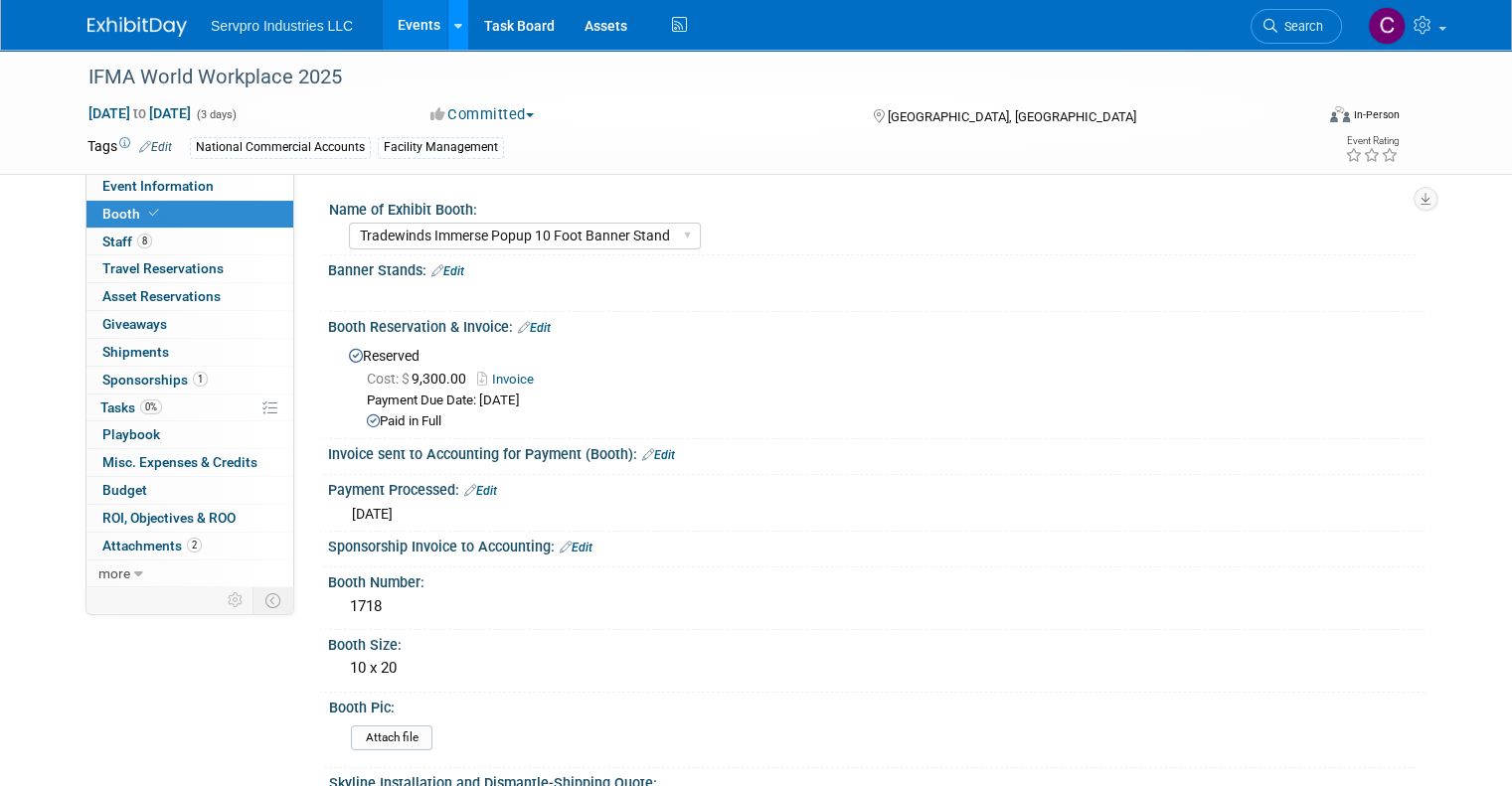 click at bounding box center [457, 25] 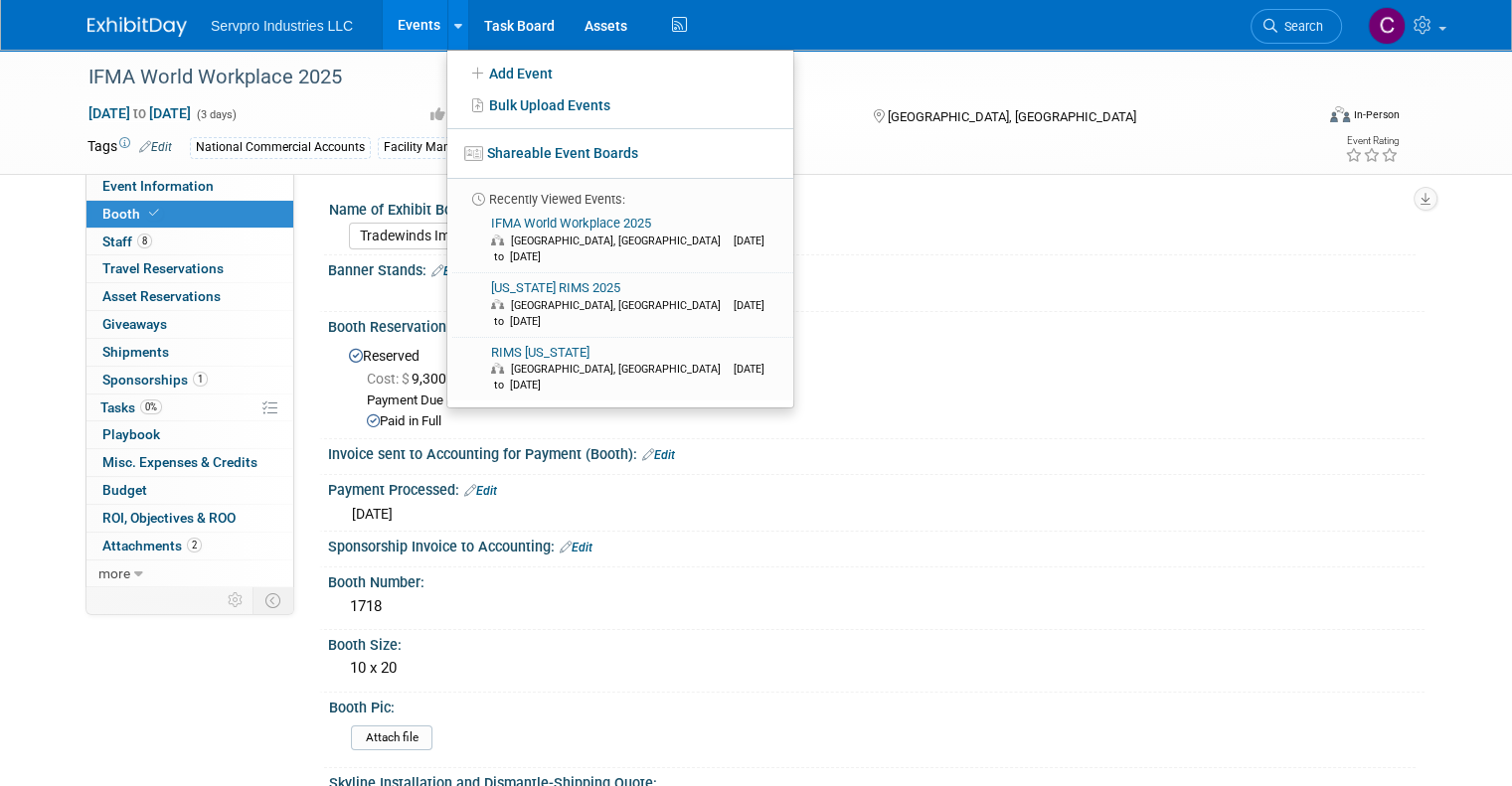 click on "Events" at bounding box center [419, 25] 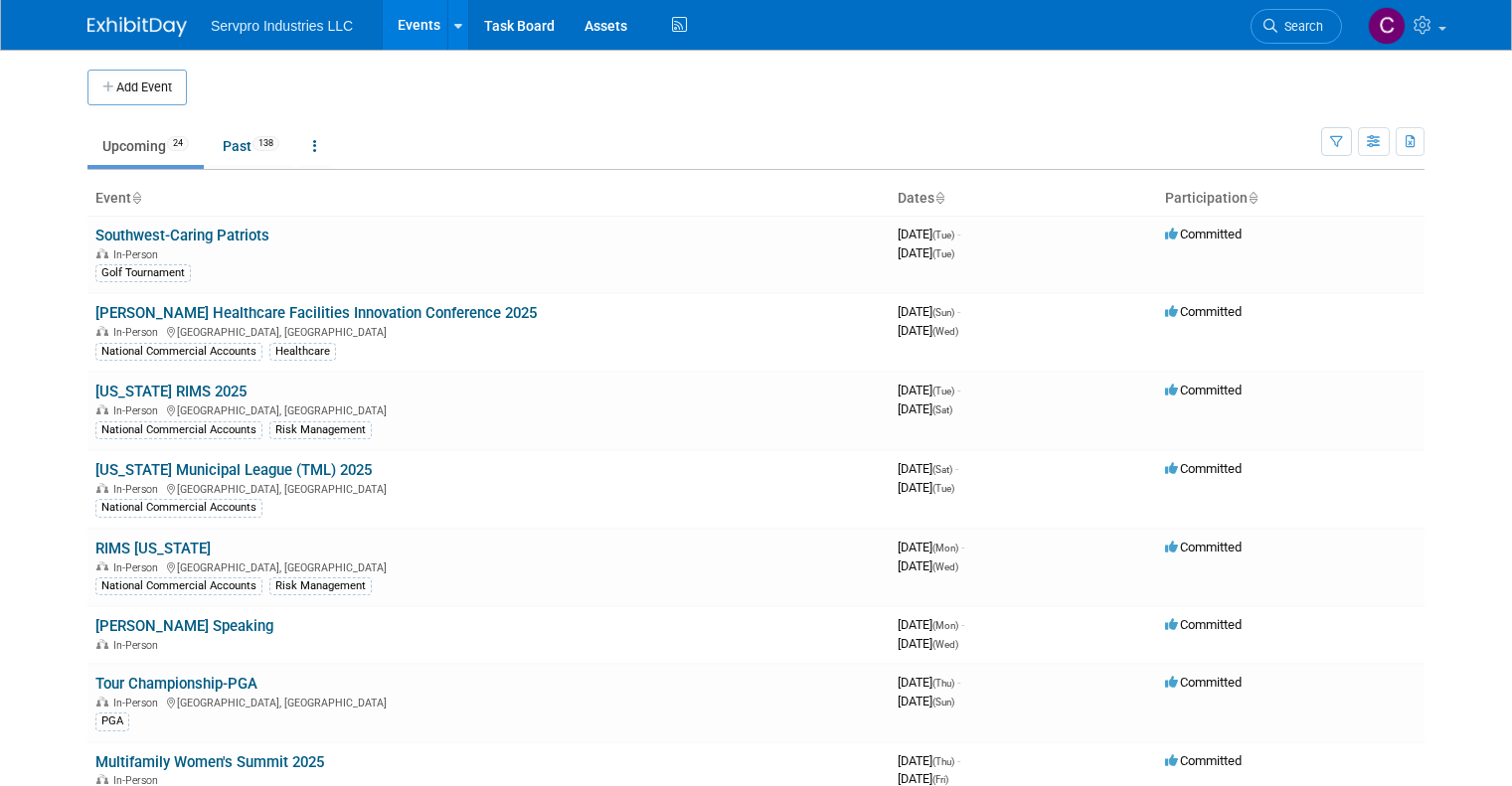 scroll, scrollTop: 0, scrollLeft: 0, axis: both 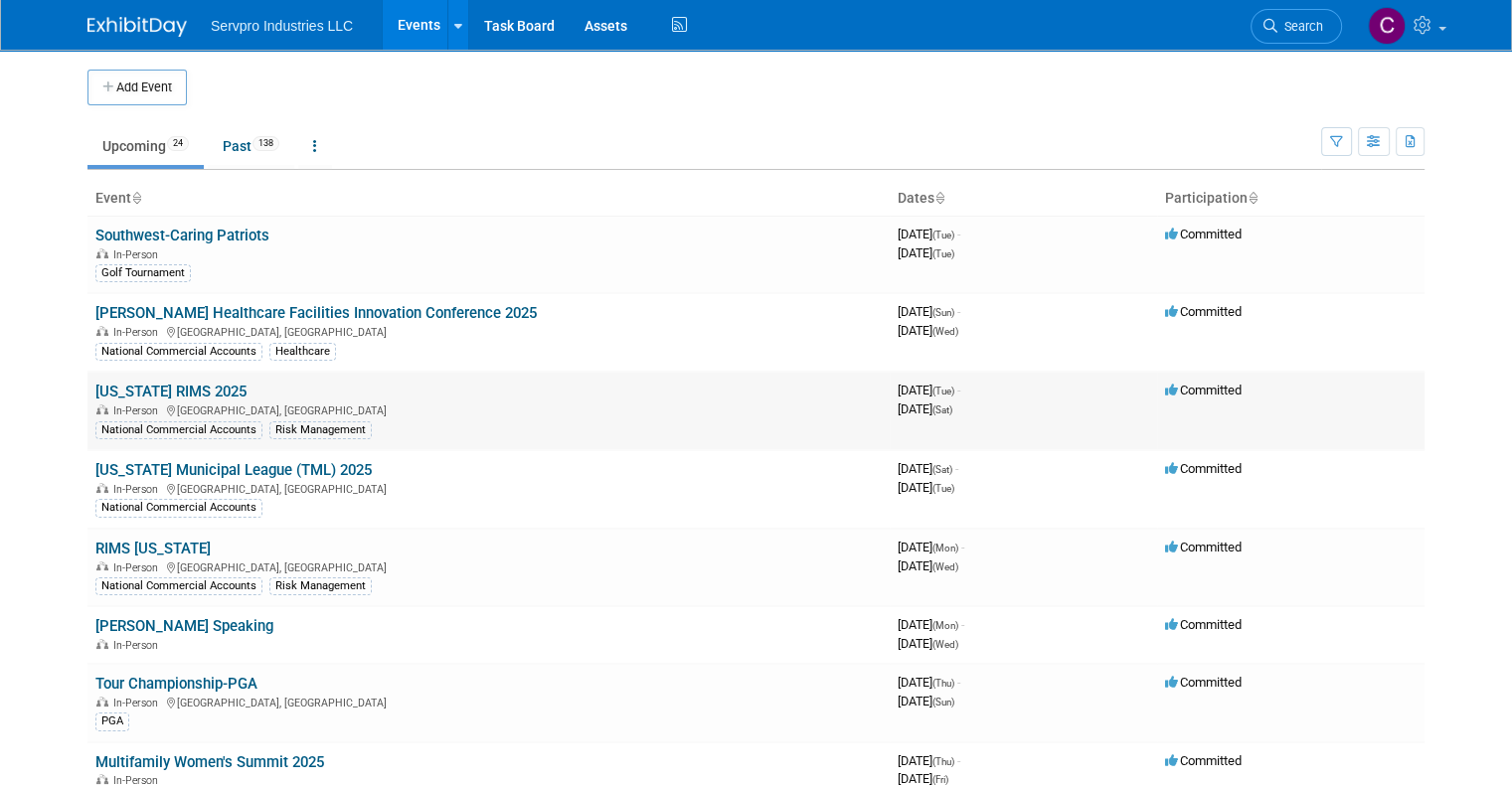 click on "[US_STATE] RIMS 2025" at bounding box center [171, 392] 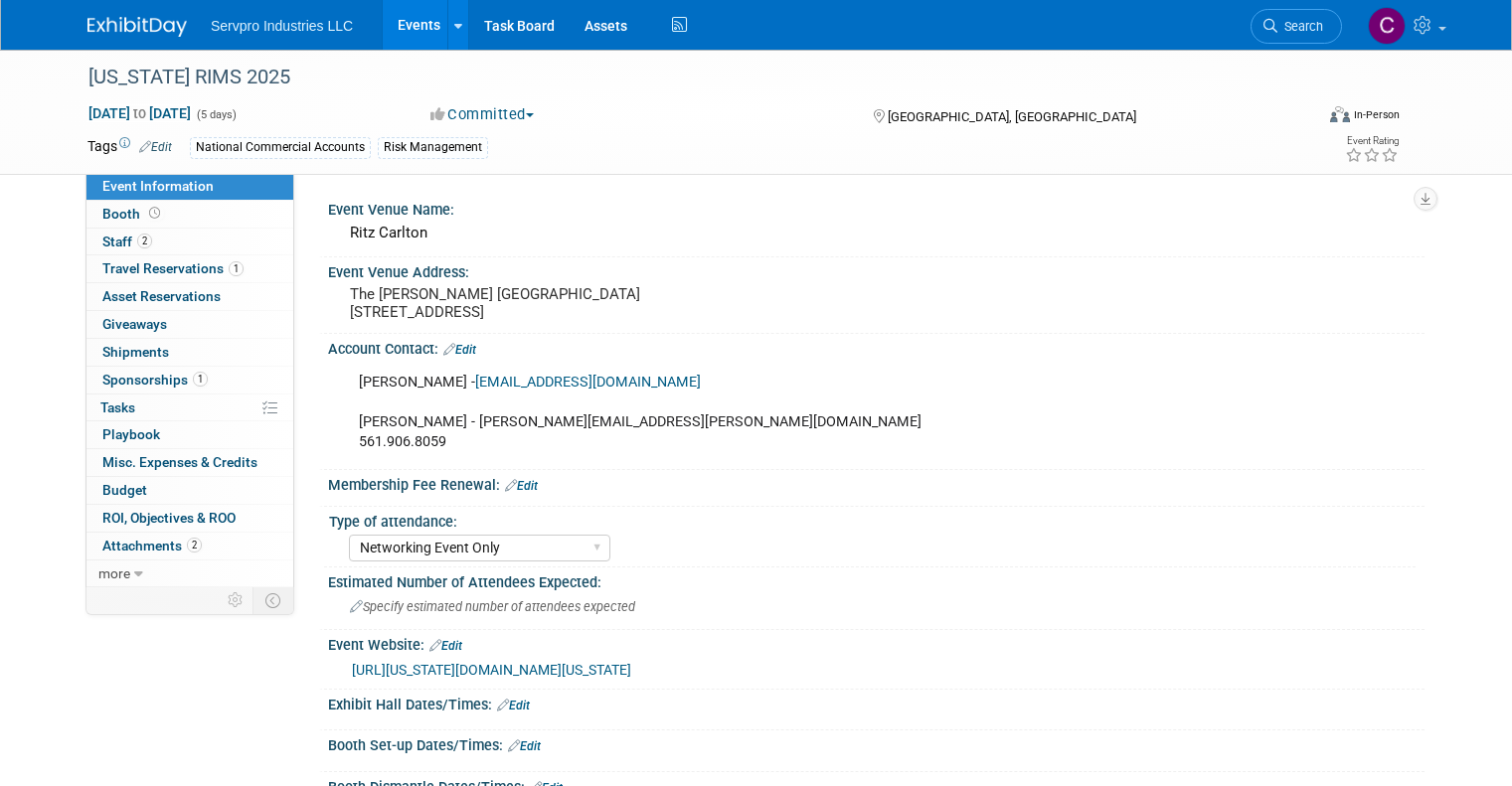 select on "Networking Event Only" 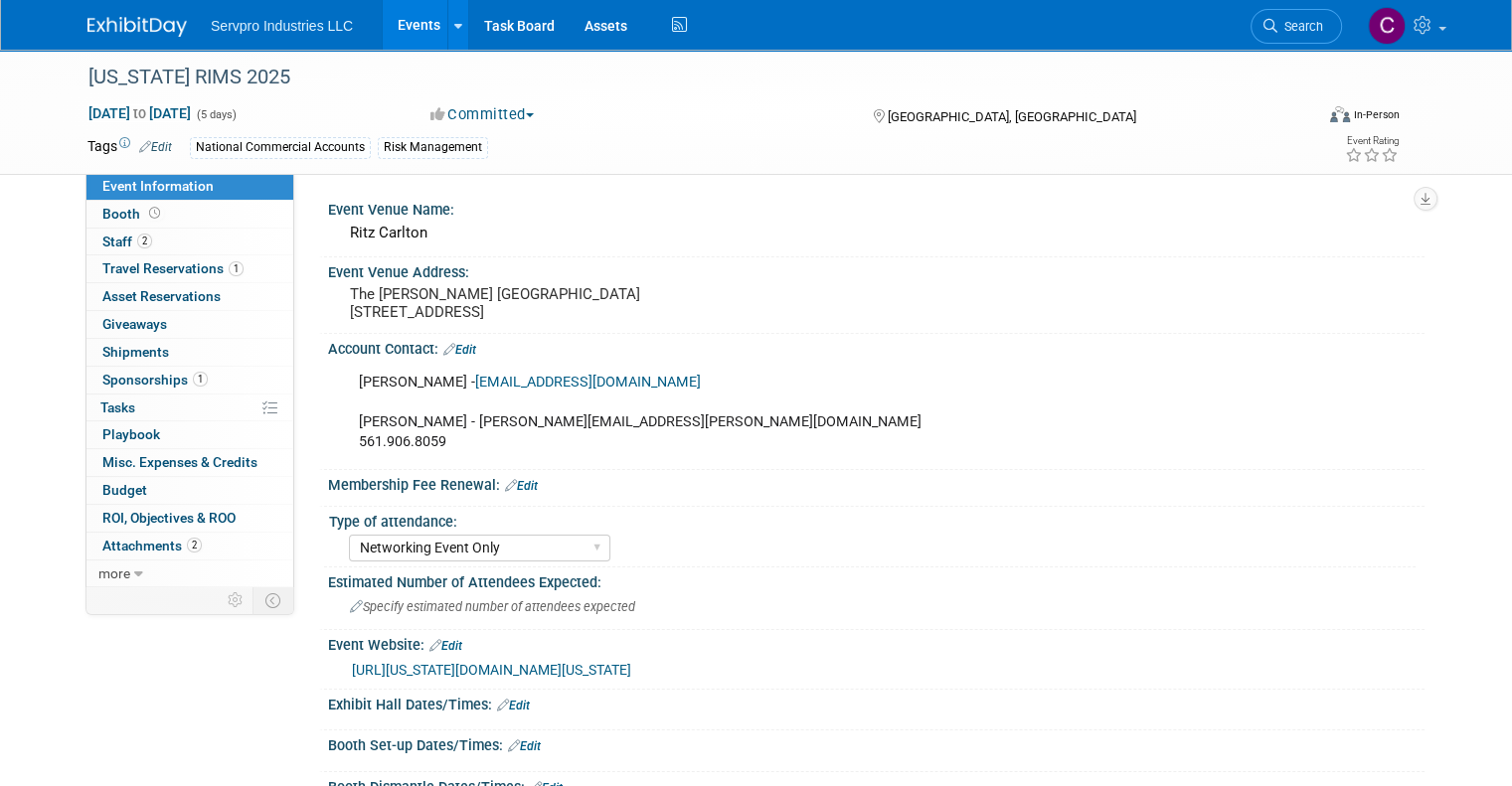 scroll, scrollTop: 0, scrollLeft: 0, axis: both 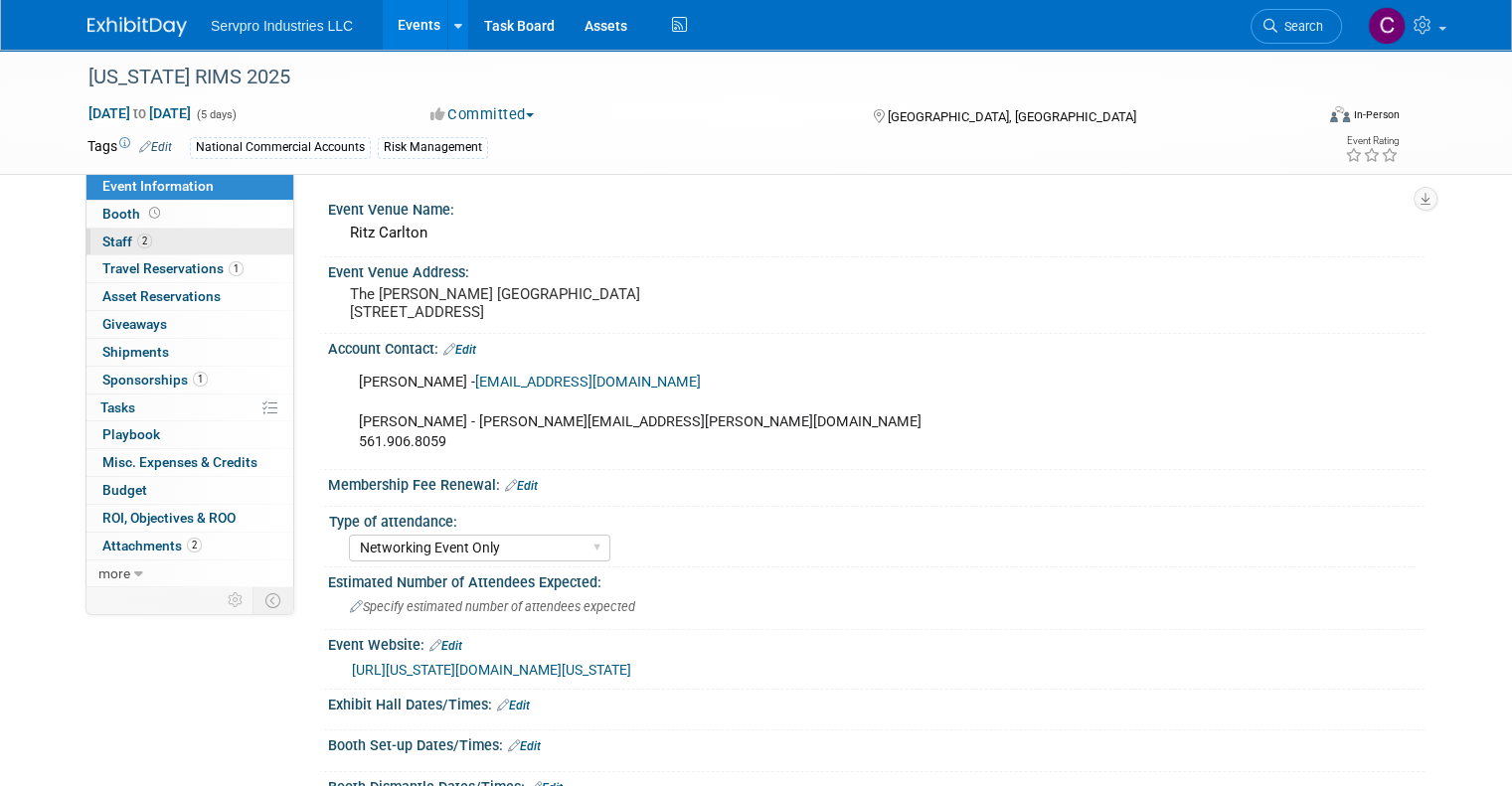 click on "Staff 2" at bounding box center (127, 241) 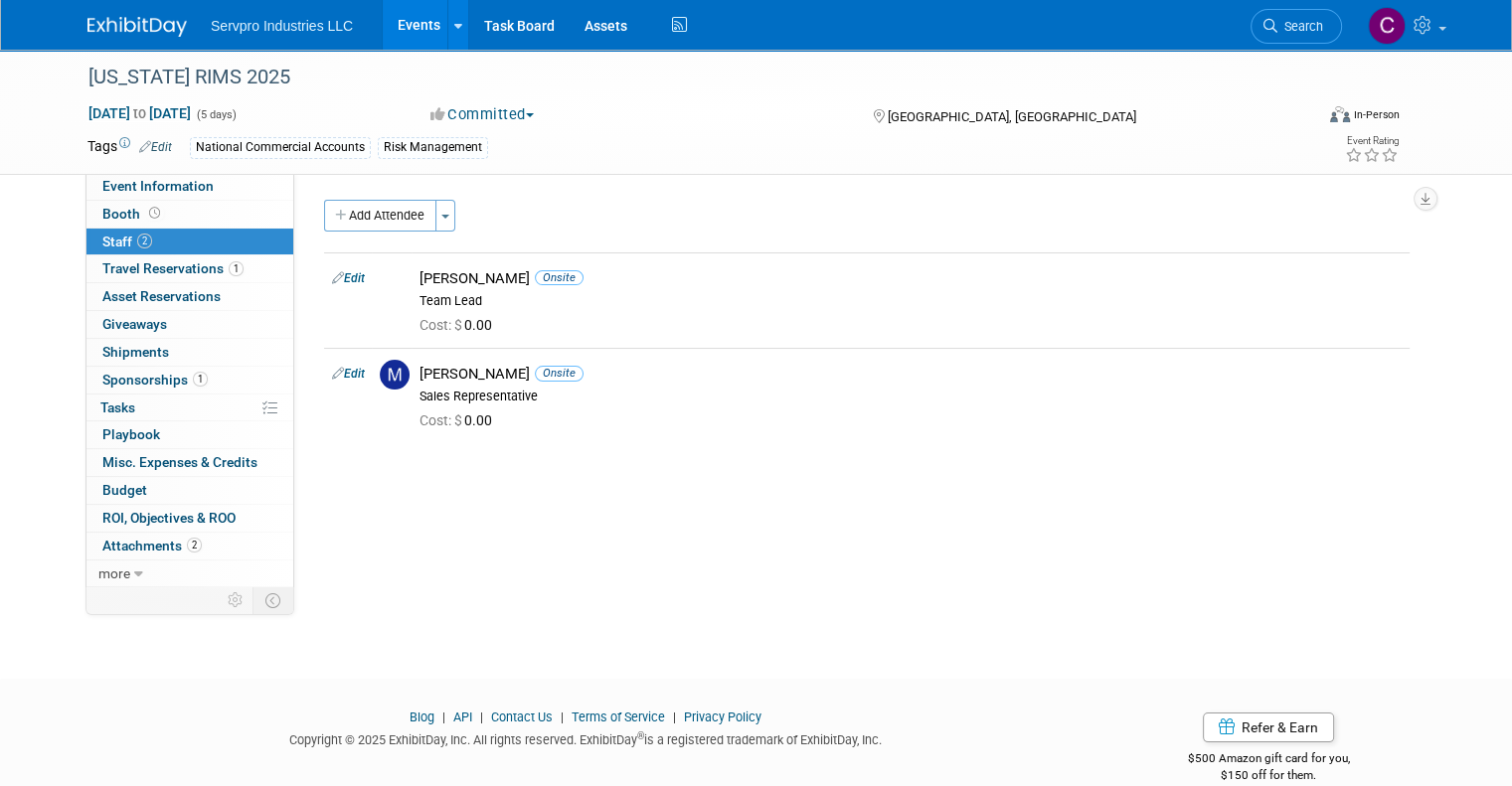 click on "Events" at bounding box center [419, 25] 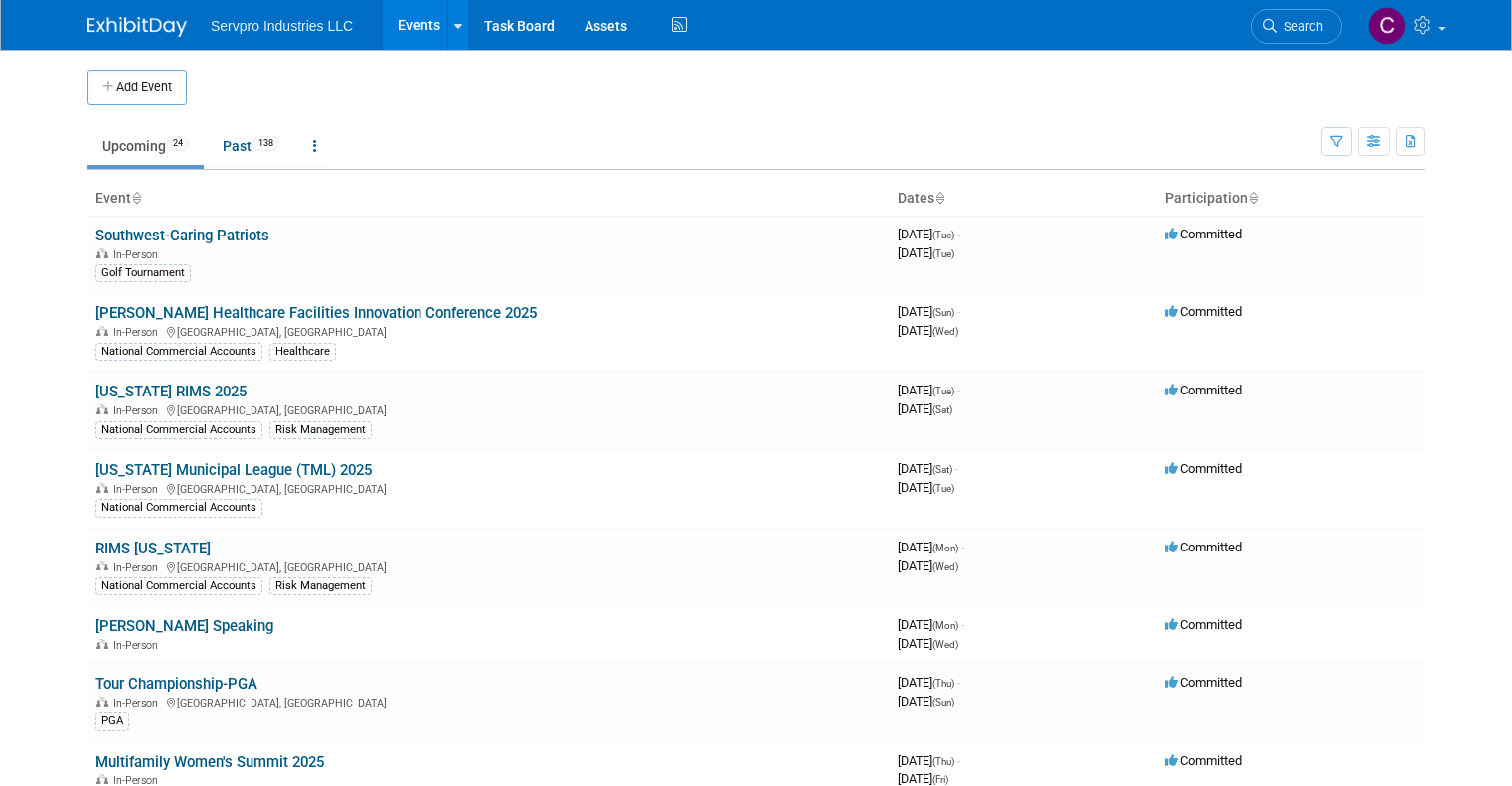 scroll, scrollTop: 0, scrollLeft: 0, axis: both 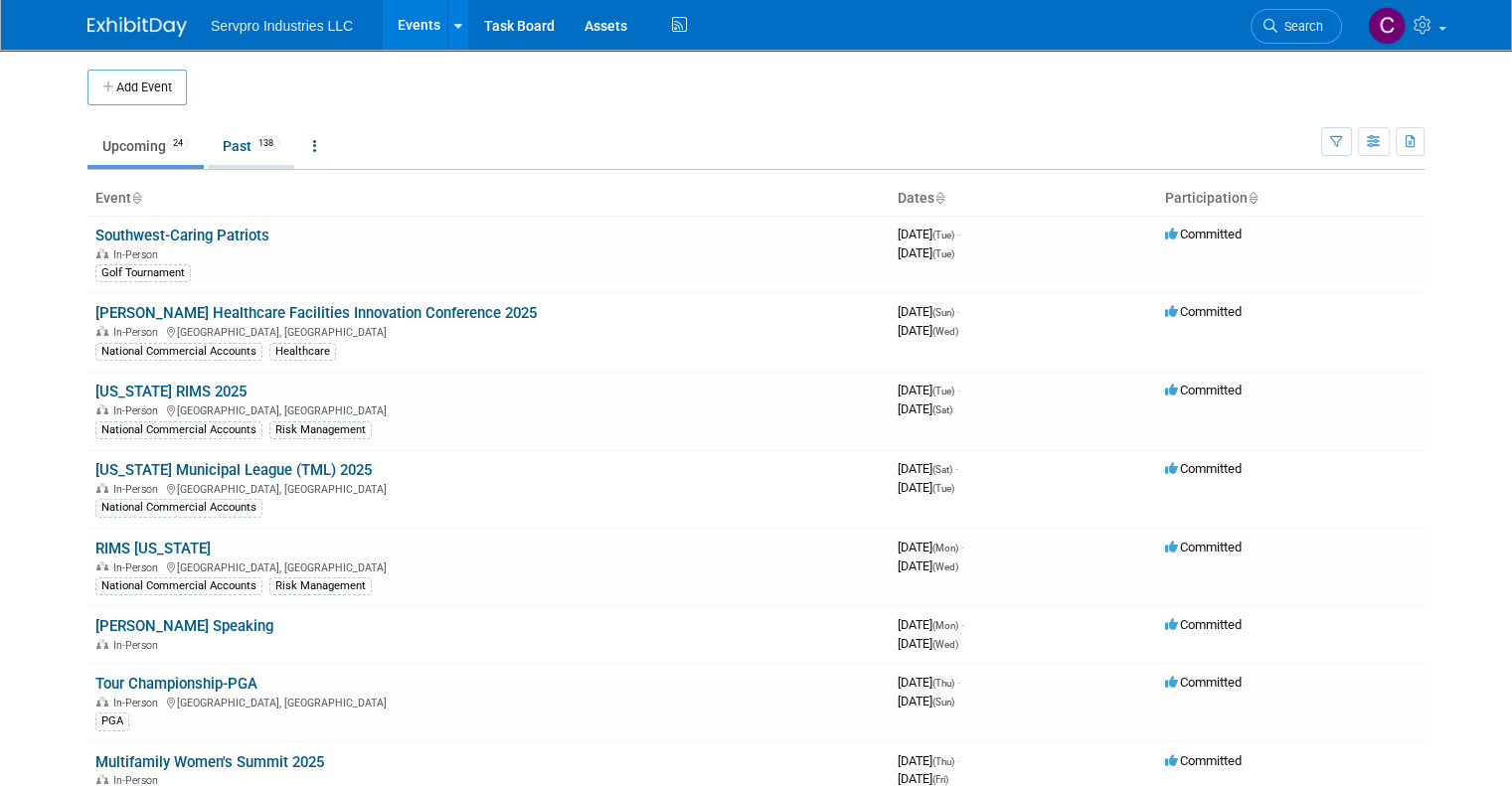 click on "Past
138" at bounding box center [251, 146] 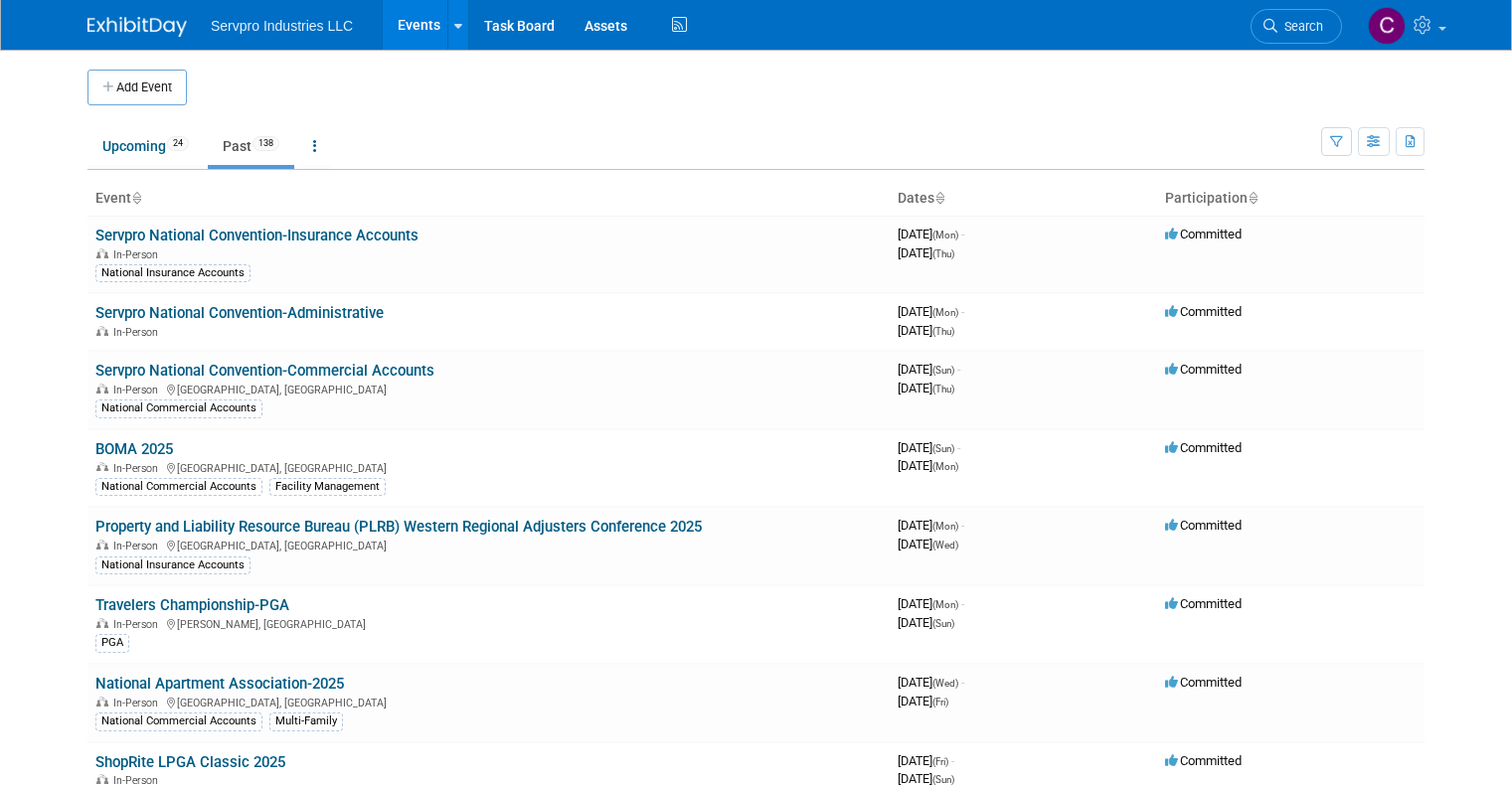 scroll, scrollTop: 0, scrollLeft: 0, axis: both 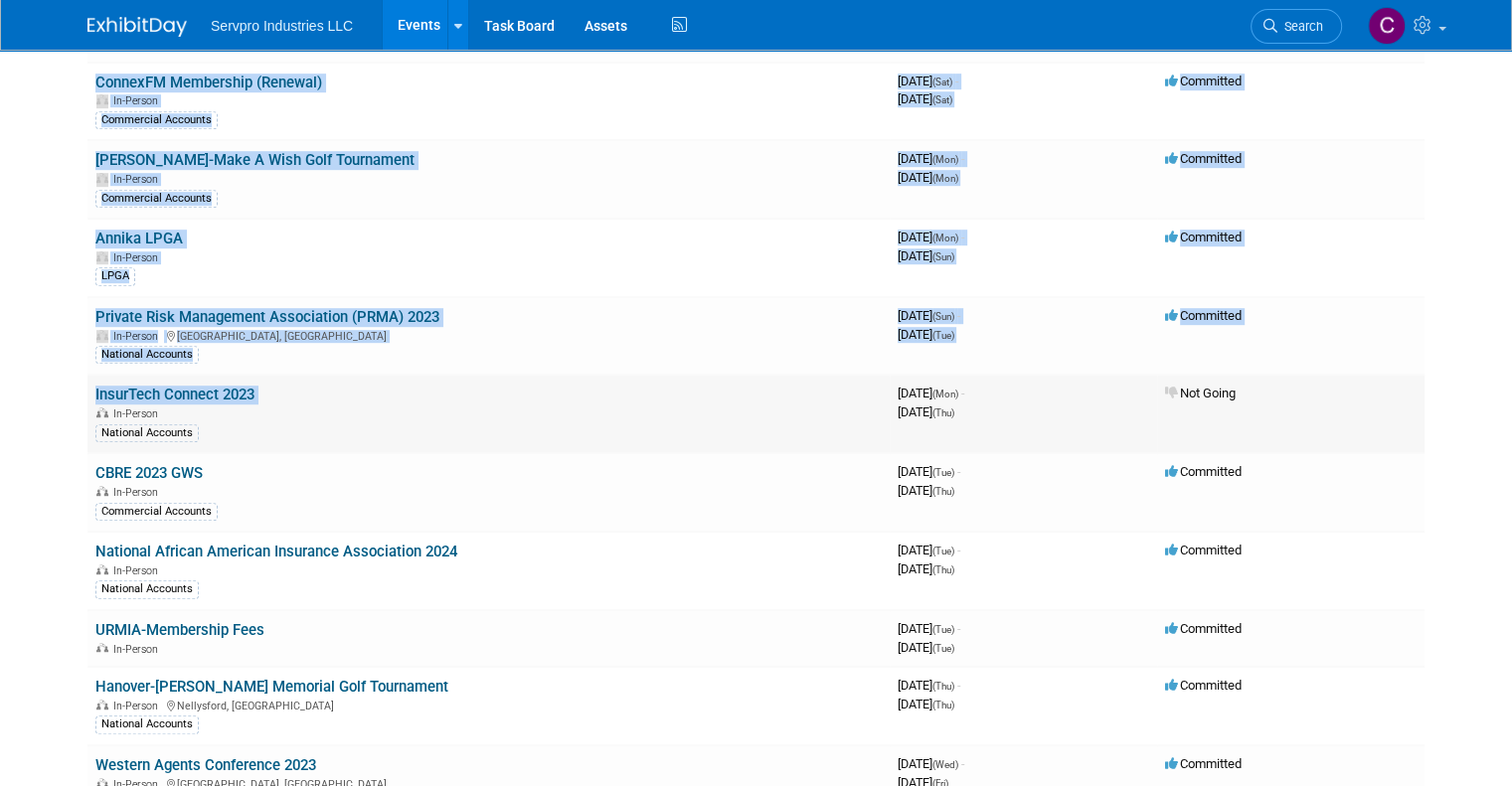 drag, startPoint x: 1506, startPoint y: 655, endPoint x: 457, endPoint y: 311, distance: 1103.9642 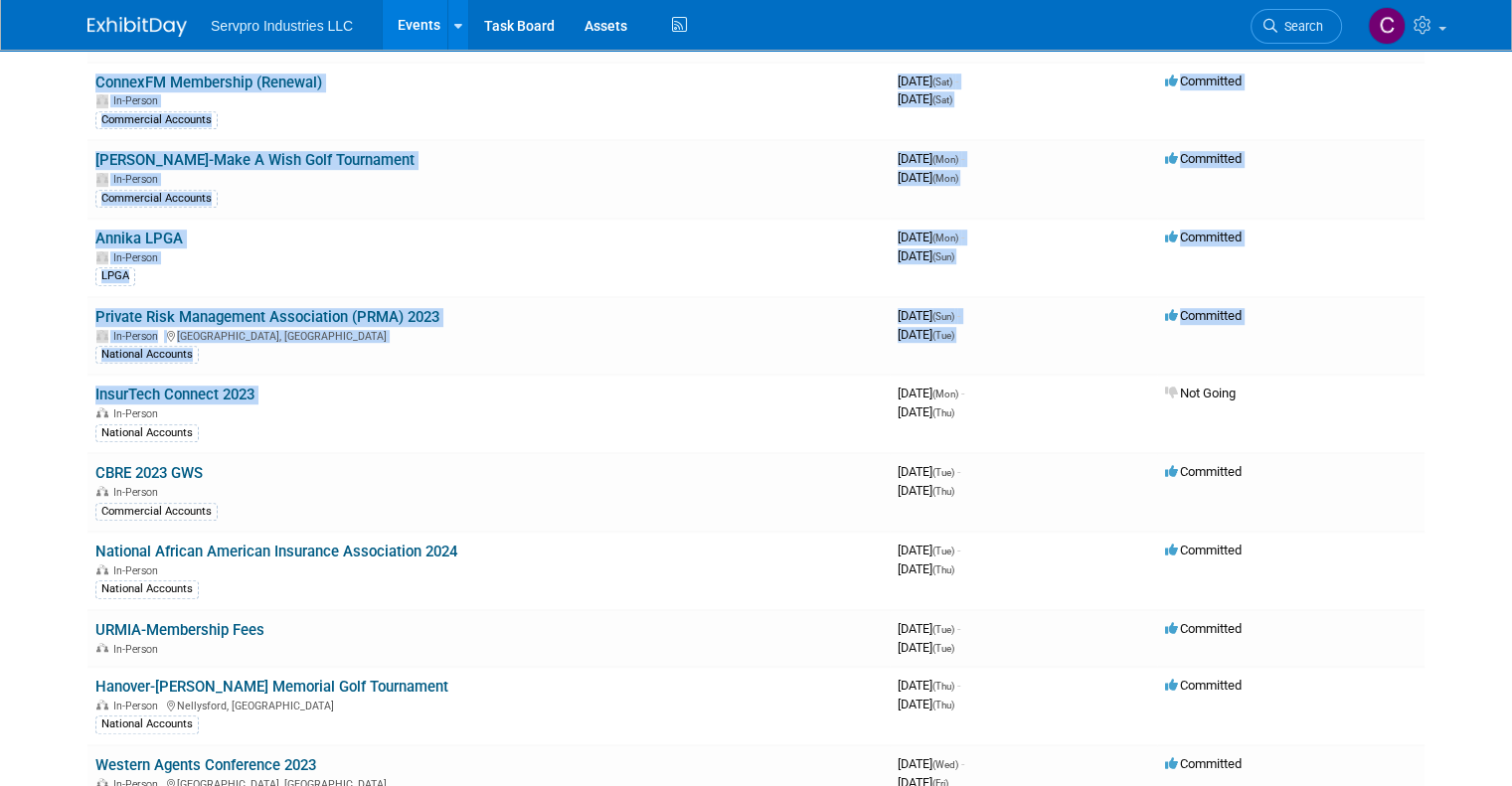 click on "Servpro Industries LLC
Events
Add Event
Bulk Upload Events
Shareable Event Boards
Recently Viewed Events:
Florida RIMS 2025
Naples, FL
Jul 29, 2025  to  Aug 2, 2025
IFMA World Workplace 2025
Minneapolis, MN
Sep 17, 2025  to  Sep 19, 2025
RIMS Texas
San Antonio, TX
Aug 4, 2025  to  Aug 6, 2025
Task Board
Assets
Activity Feed
My Account
My Profile & Preferences
Sync to External Calendar...
Team Workspace
Users and Permissions
Workspace Settings
Metrics & Analytics
Budgeting, ROI & ROO
Annual Budgets (all events)
Refer & Earn
Contact us
Sign out
Search
Recently Viewed Events:
Florida RIMS 2025
In-Person" at bounding box center [756, -8177] 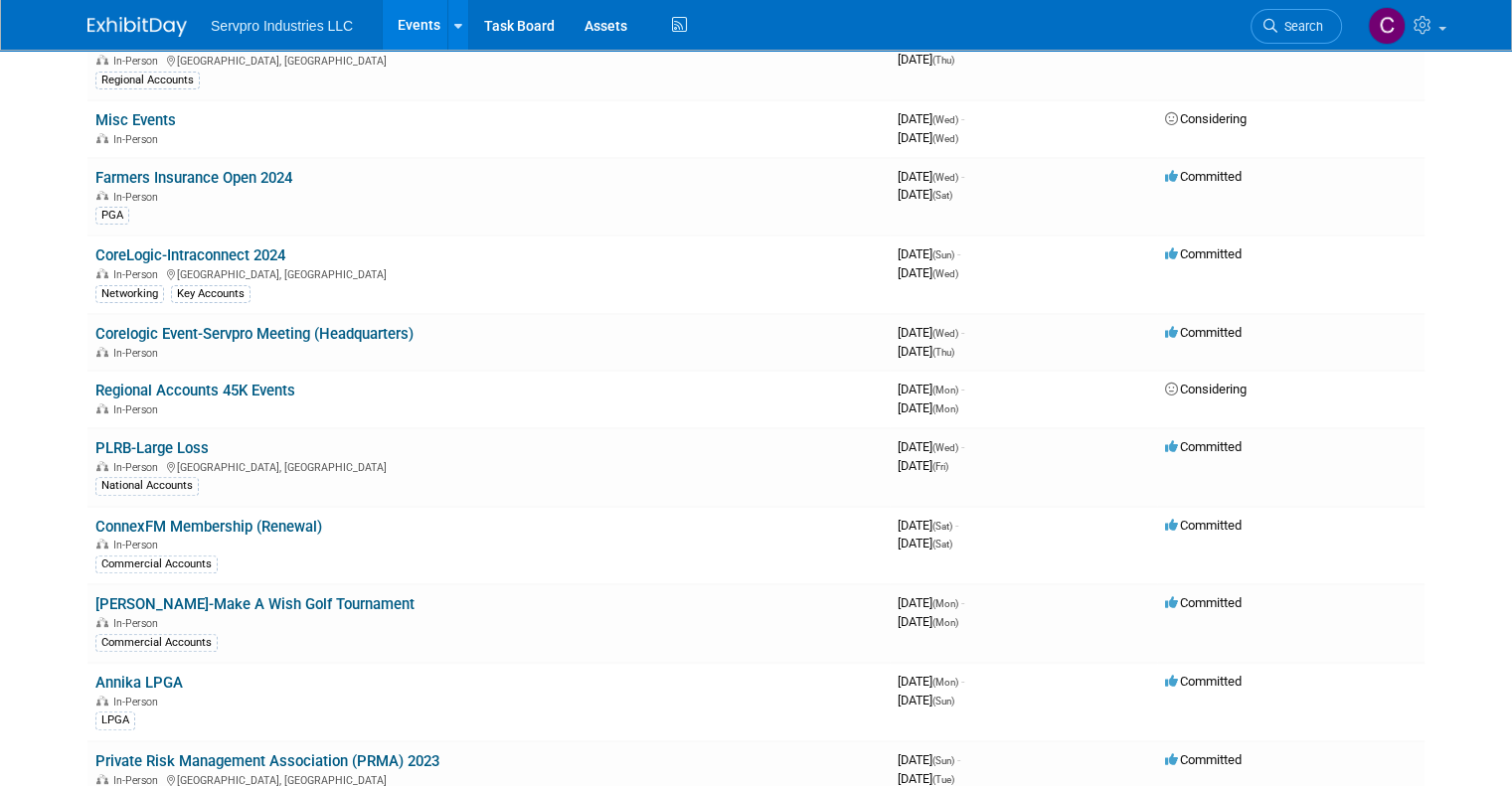 scroll, scrollTop: 8081, scrollLeft: 0, axis: vertical 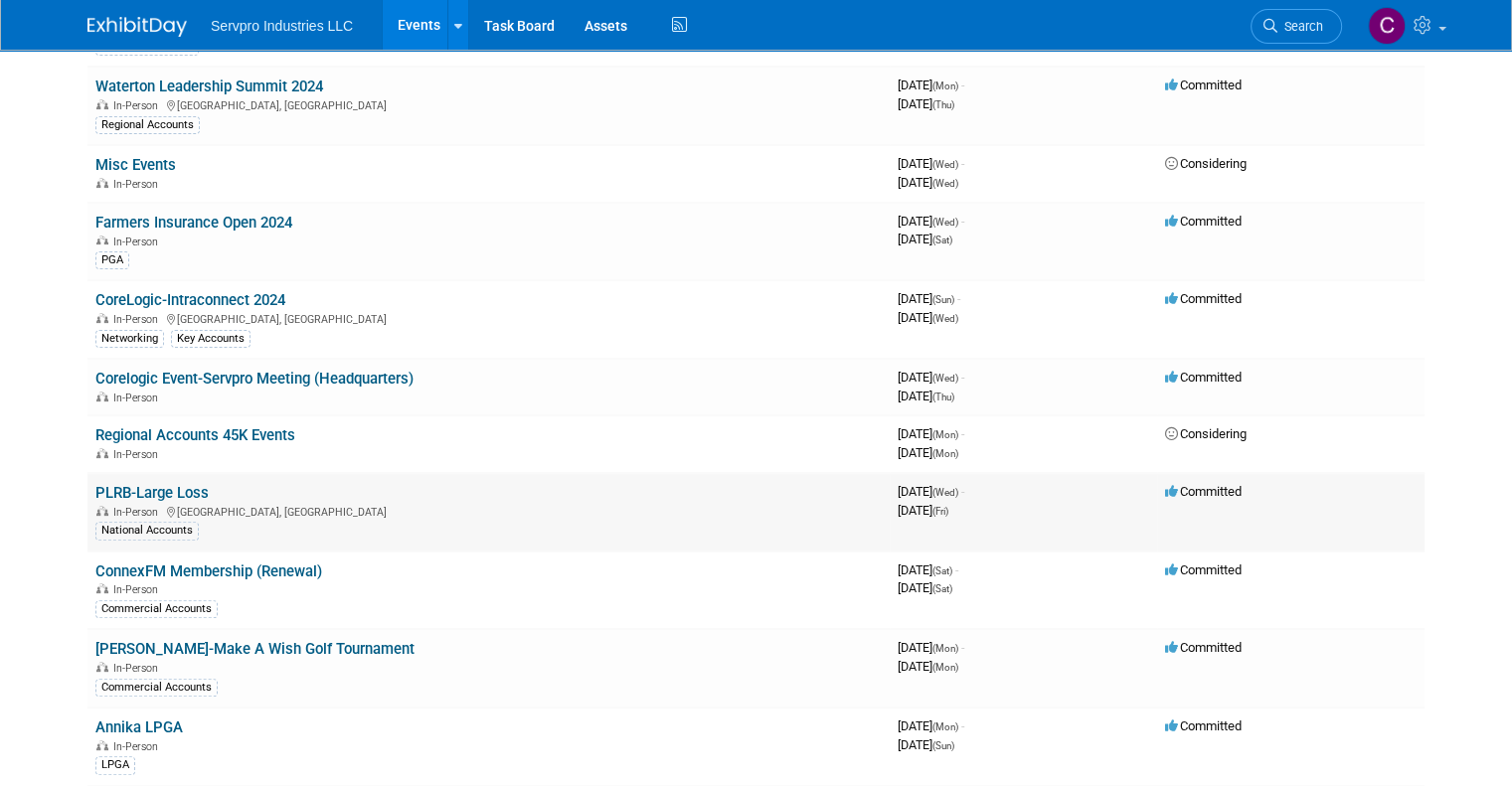 click on "PLRB-Large Loss" at bounding box center [152, 493] 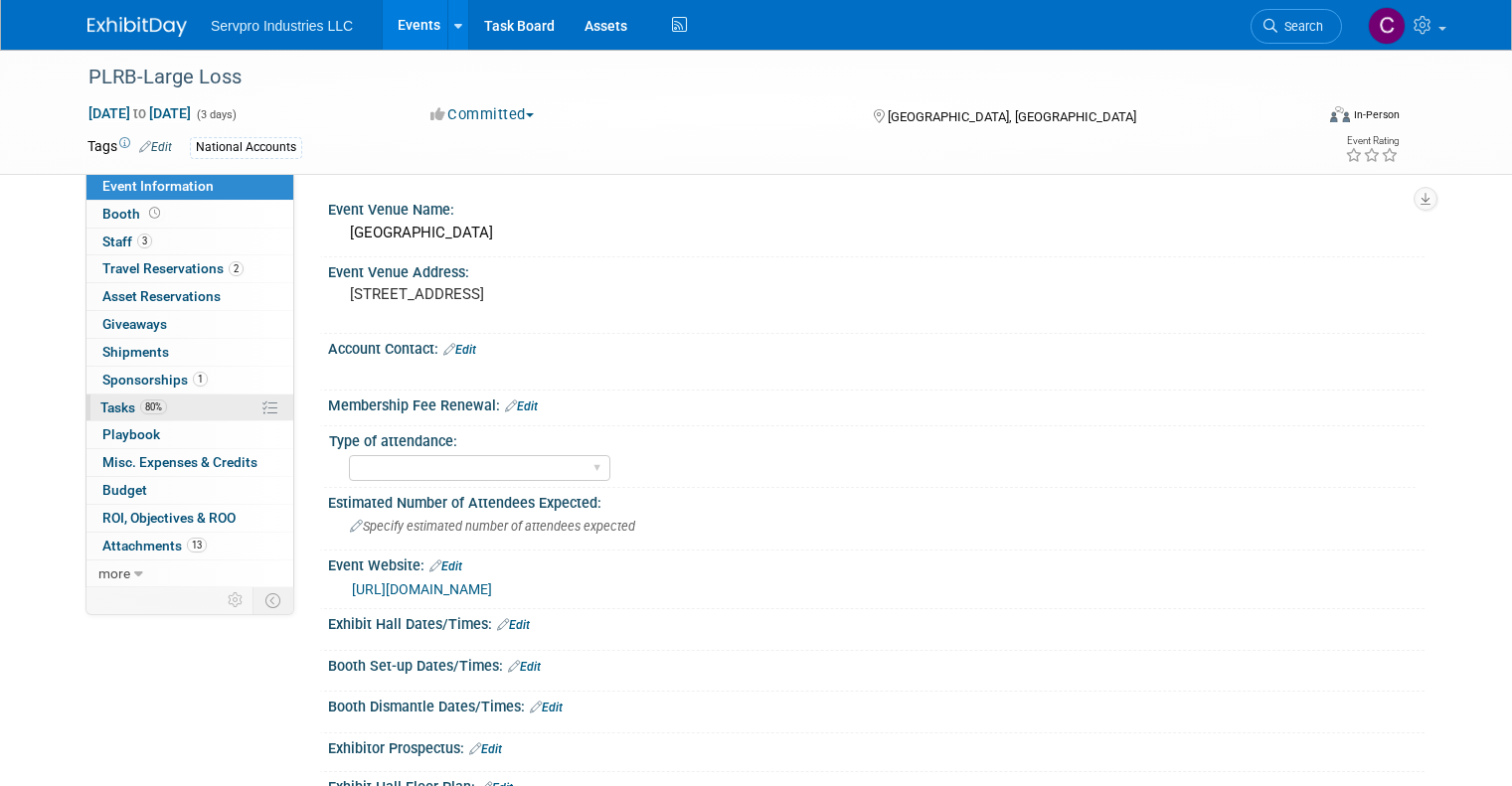 scroll, scrollTop: 0, scrollLeft: 0, axis: both 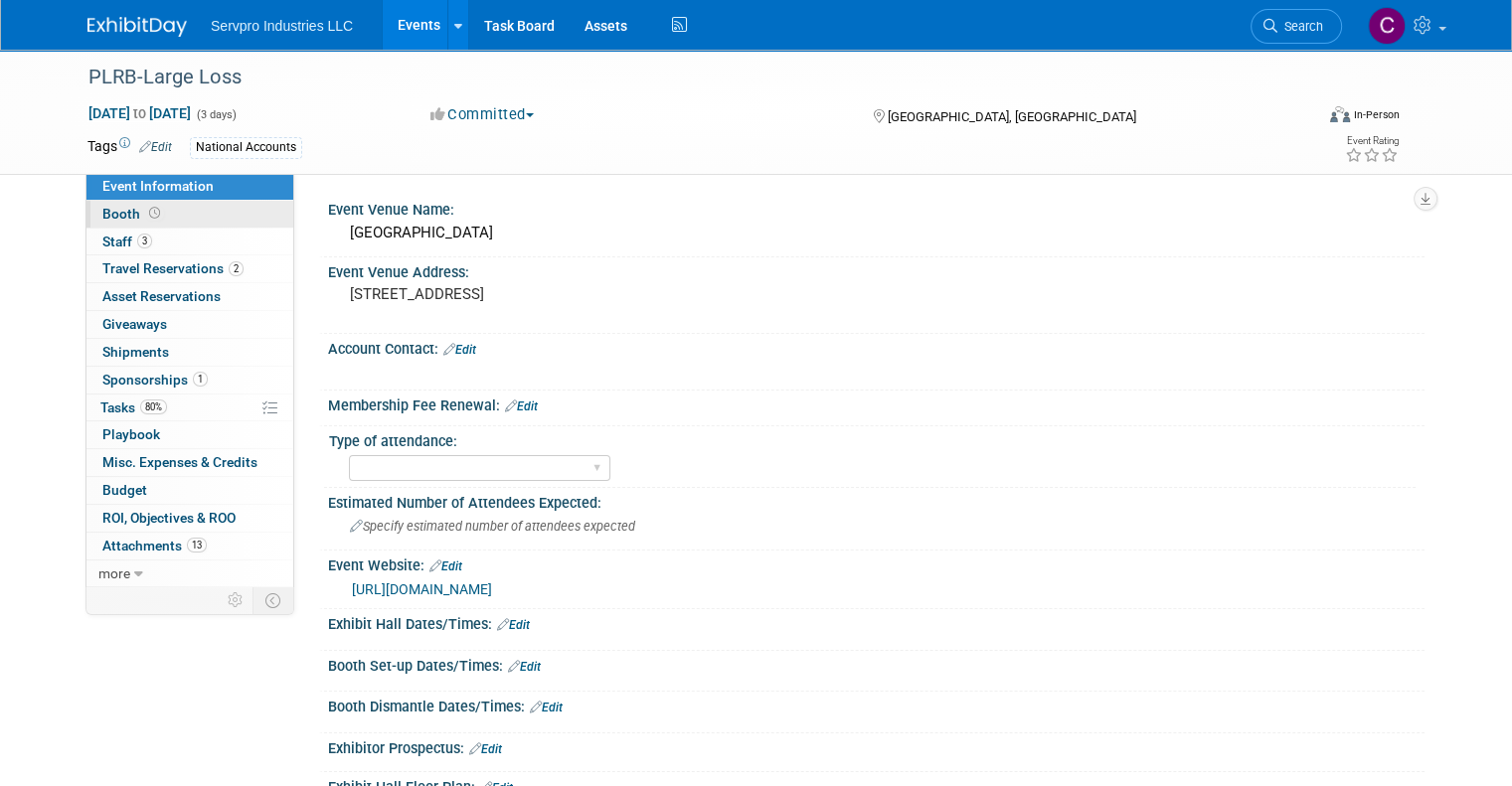 click on "Booth" at bounding box center (133, 214) 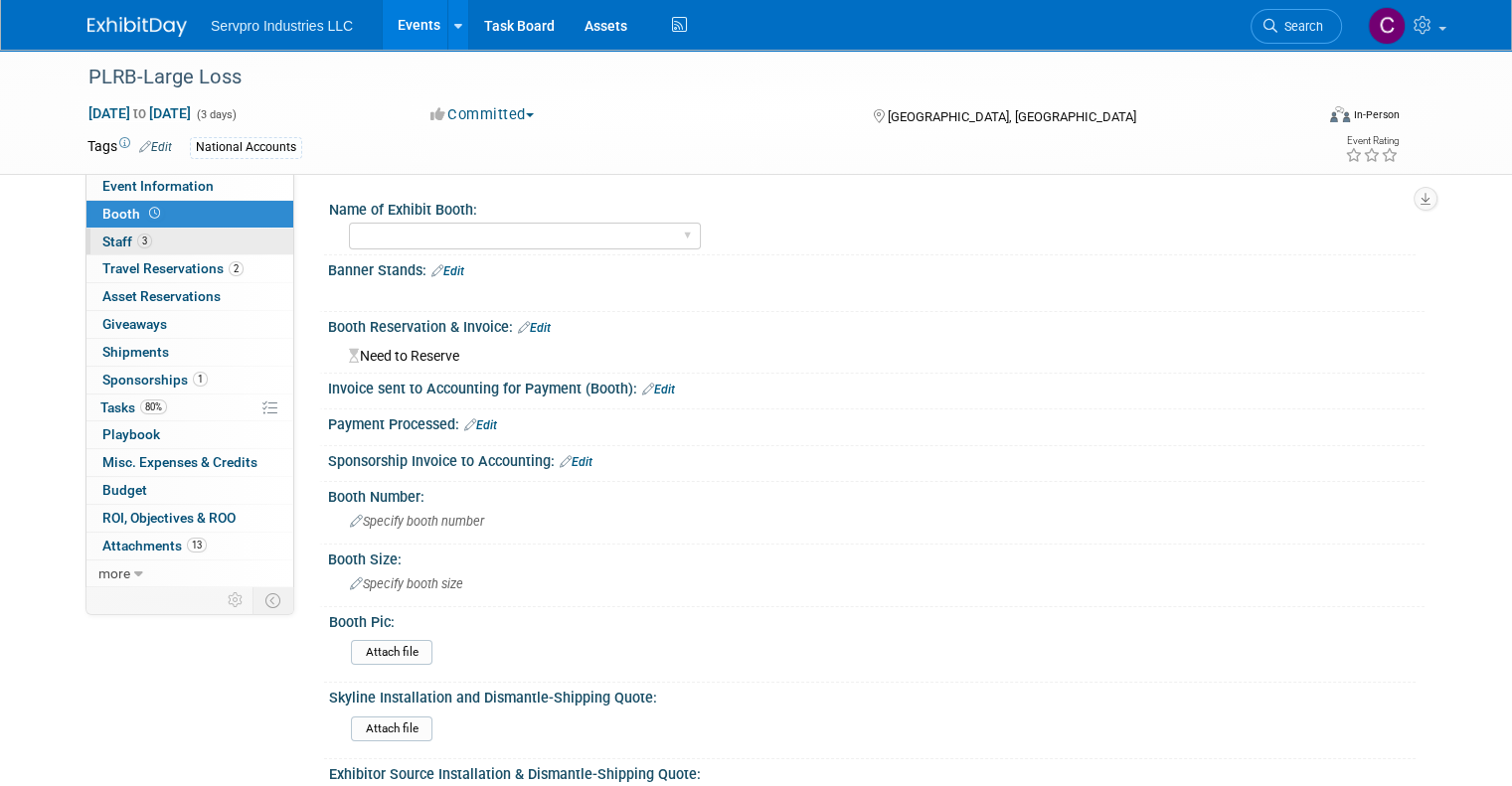 click on "Staff 3" at bounding box center (127, 241) 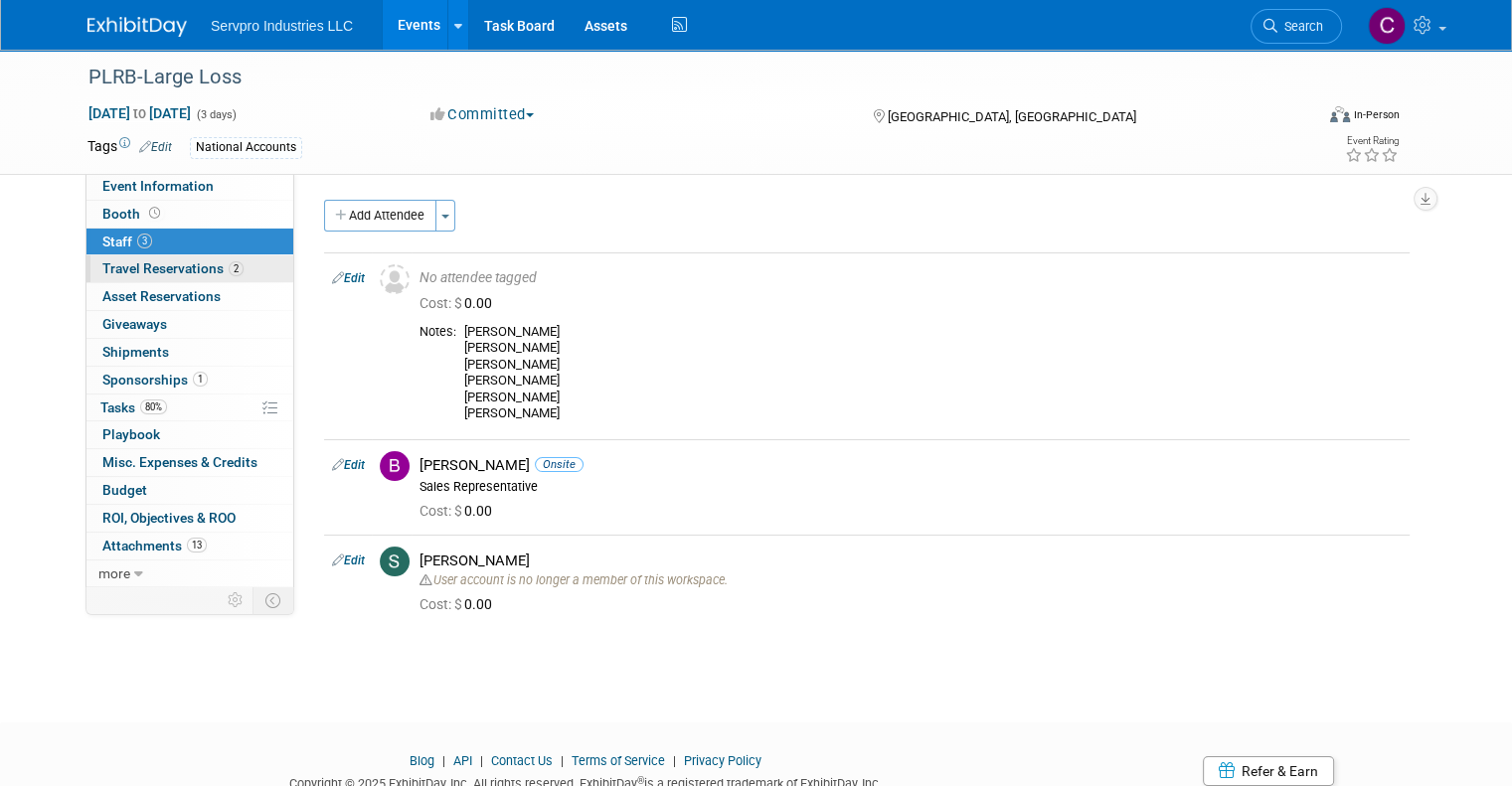 click on "Travel Reservations 2" at bounding box center [173, 268] 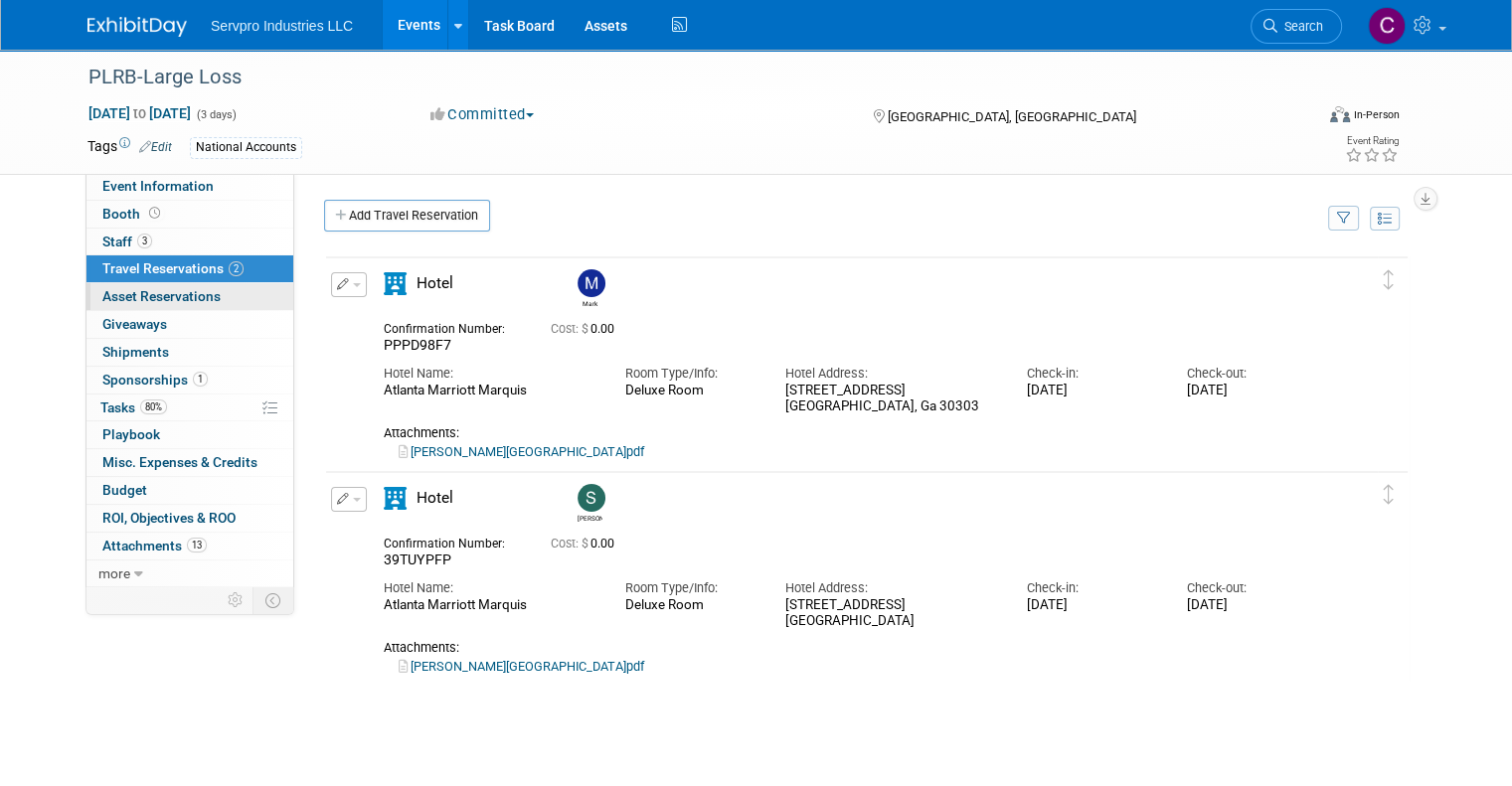 click on "0
Asset Reservations 0" at bounding box center [190, 296] 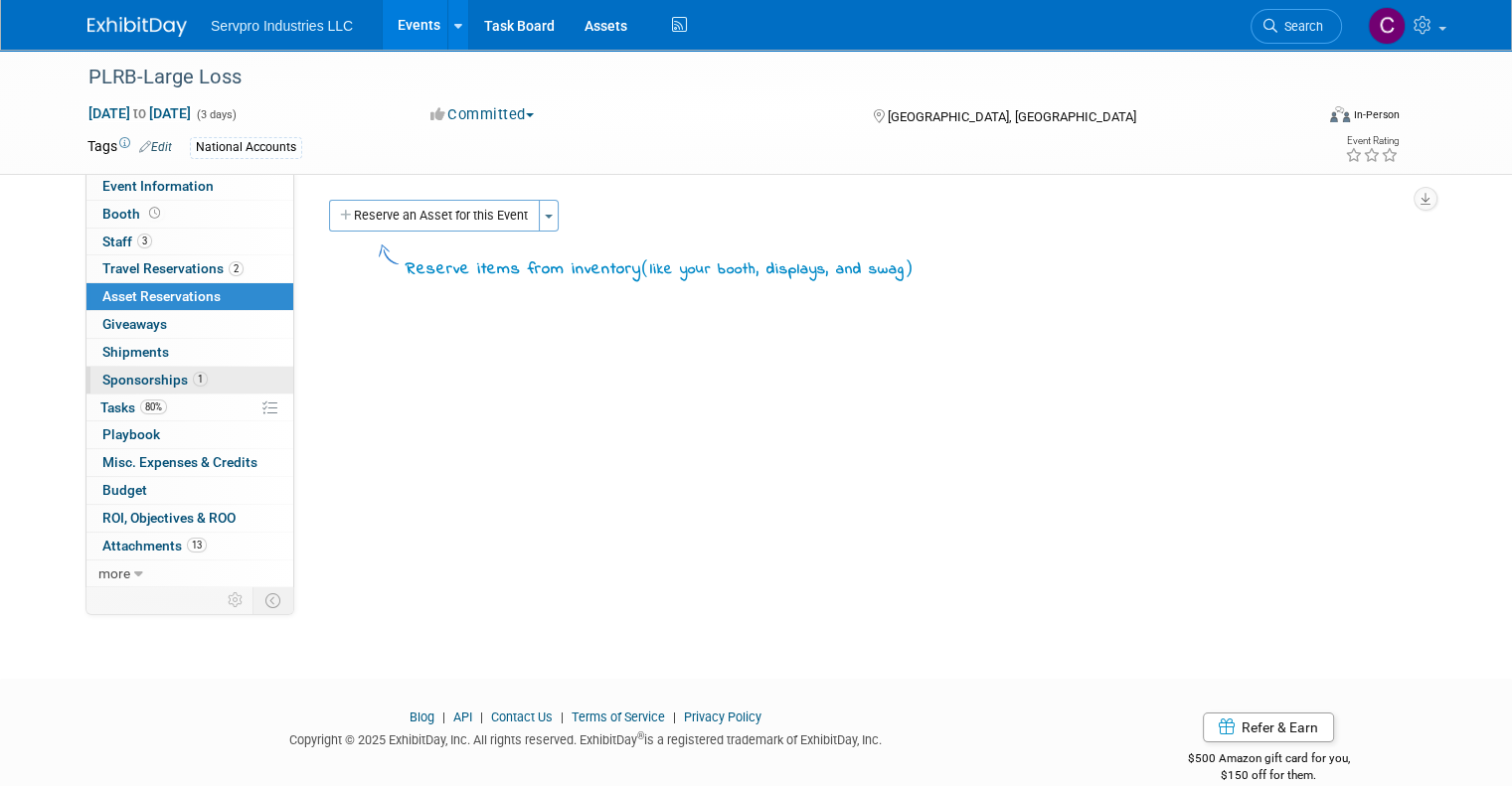 click on "Sponsorships 1" at bounding box center (155, 380) 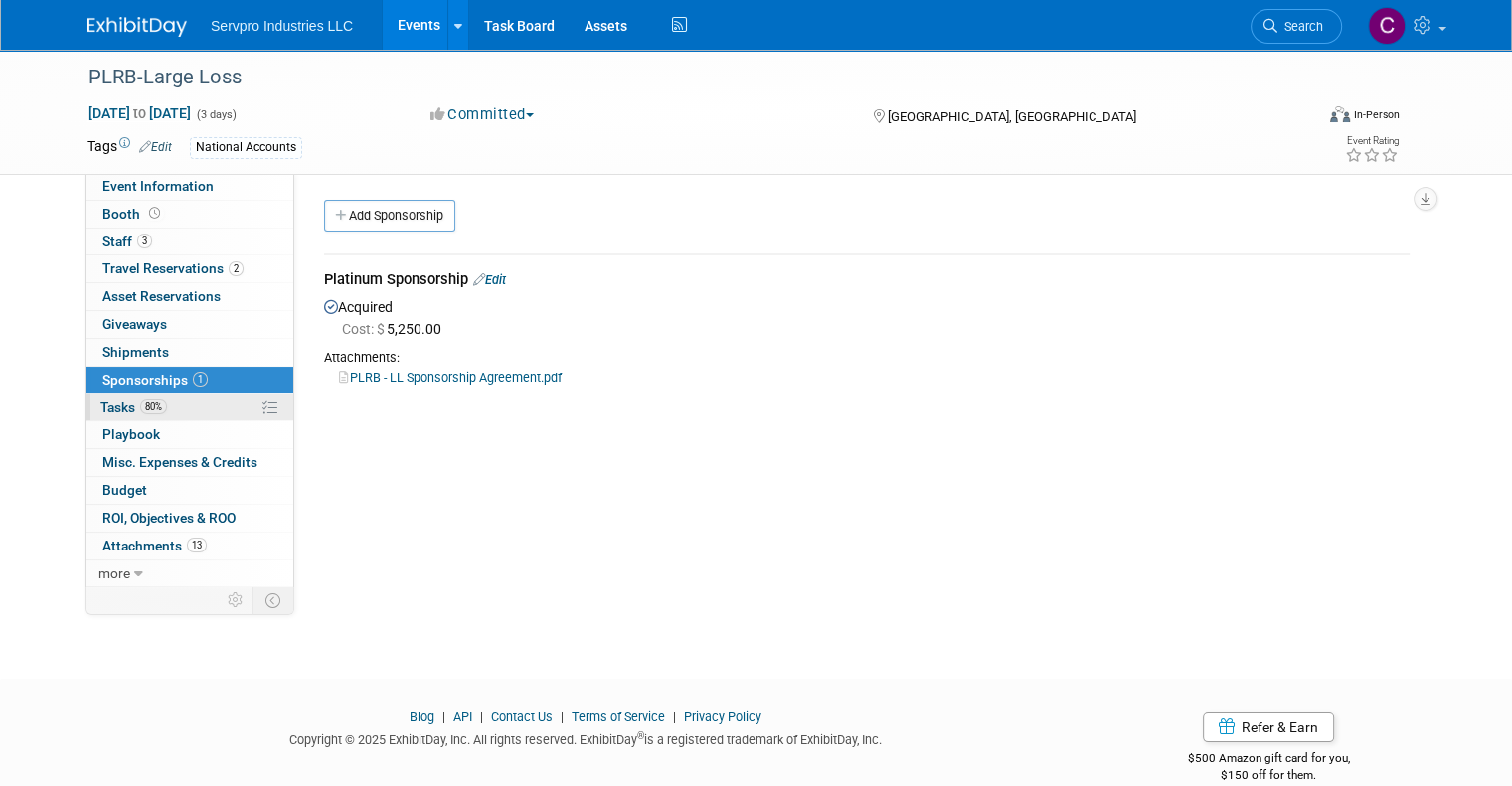 click on "Tasks 80%" at bounding box center (133, 407) 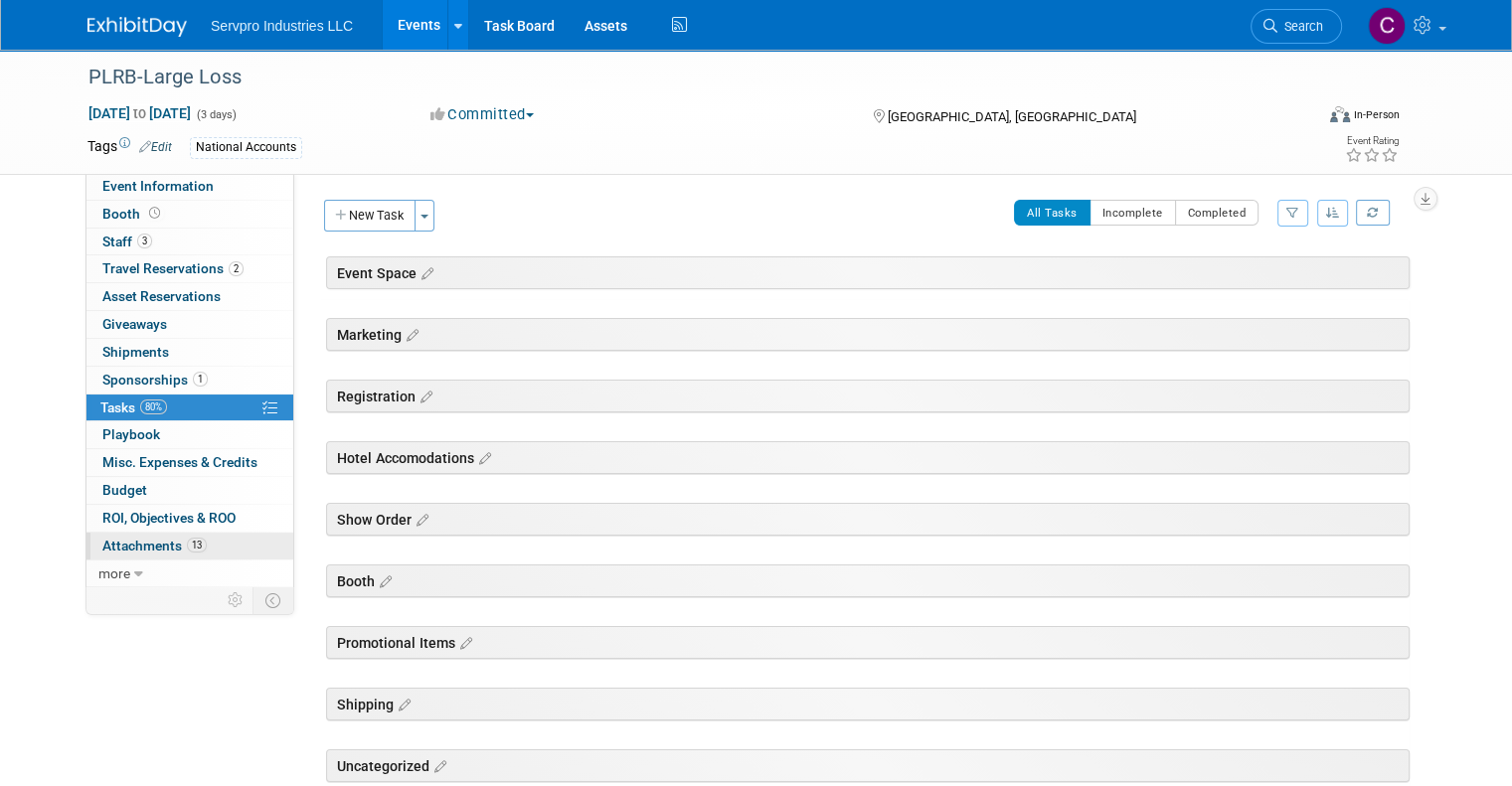 click on "Attachments 13" at bounding box center (154, 546) 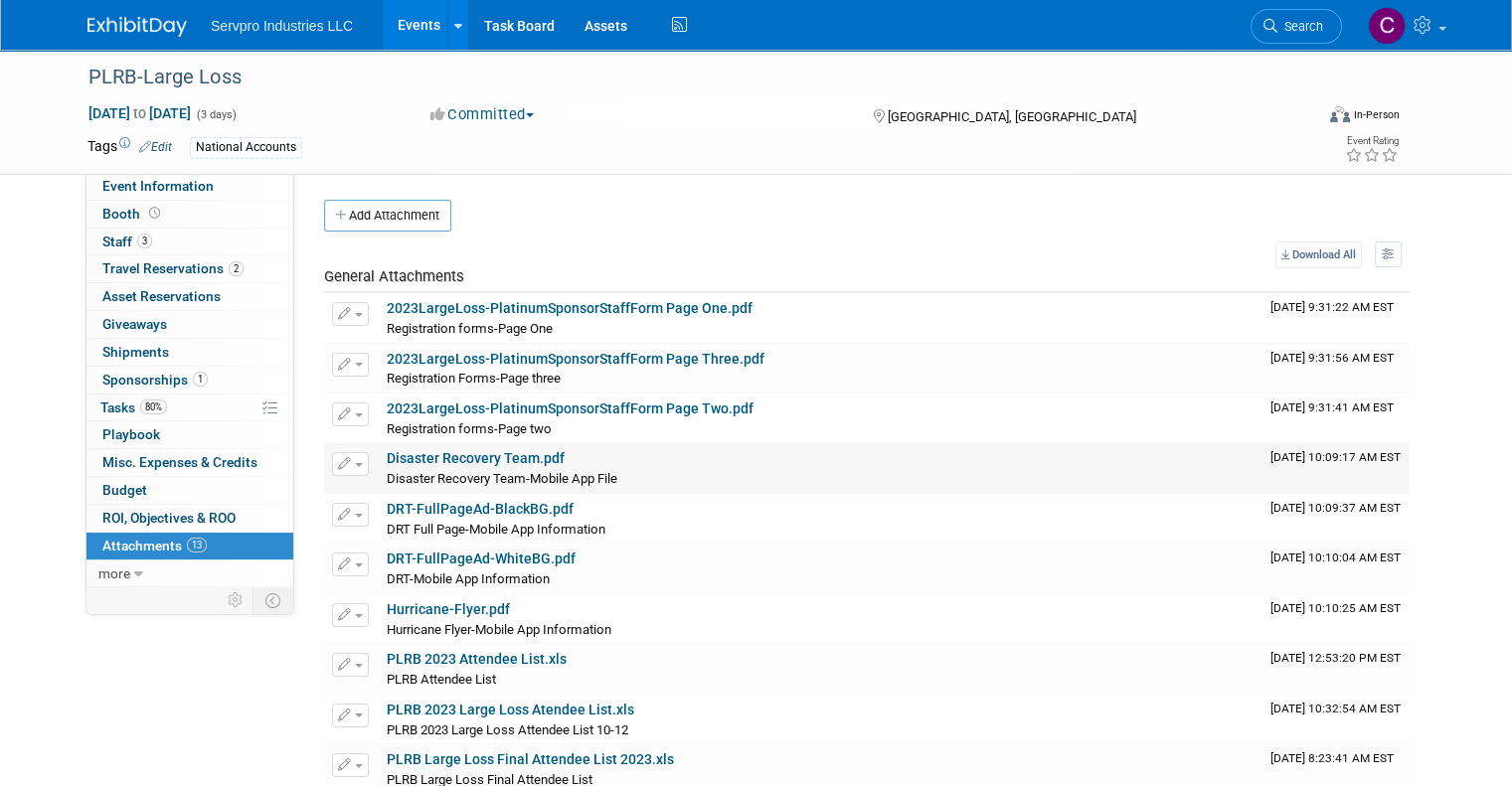click on "Disaster Recovery Team.pdf" at bounding box center [475, 458] 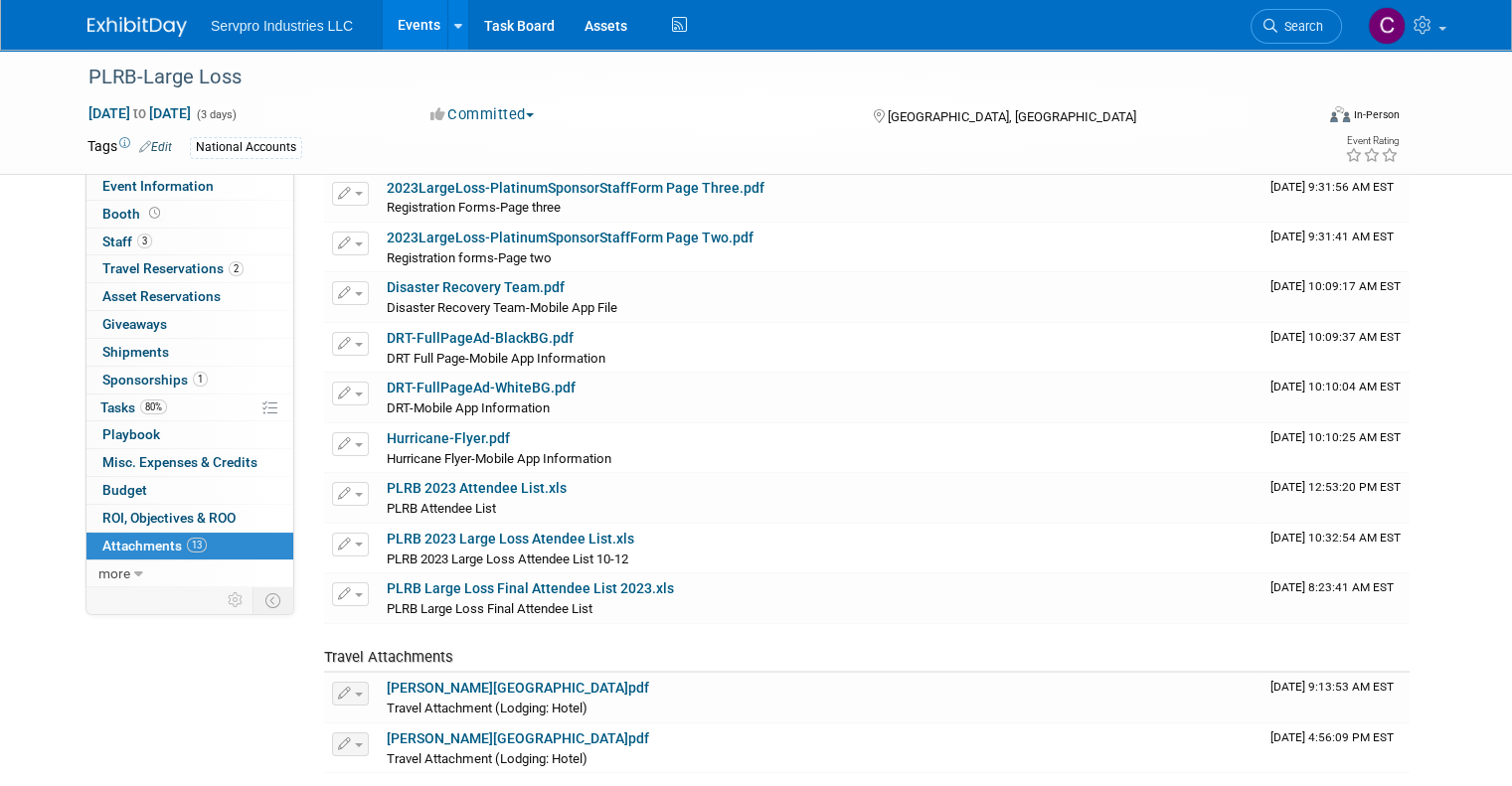 scroll, scrollTop: 175, scrollLeft: 0, axis: vertical 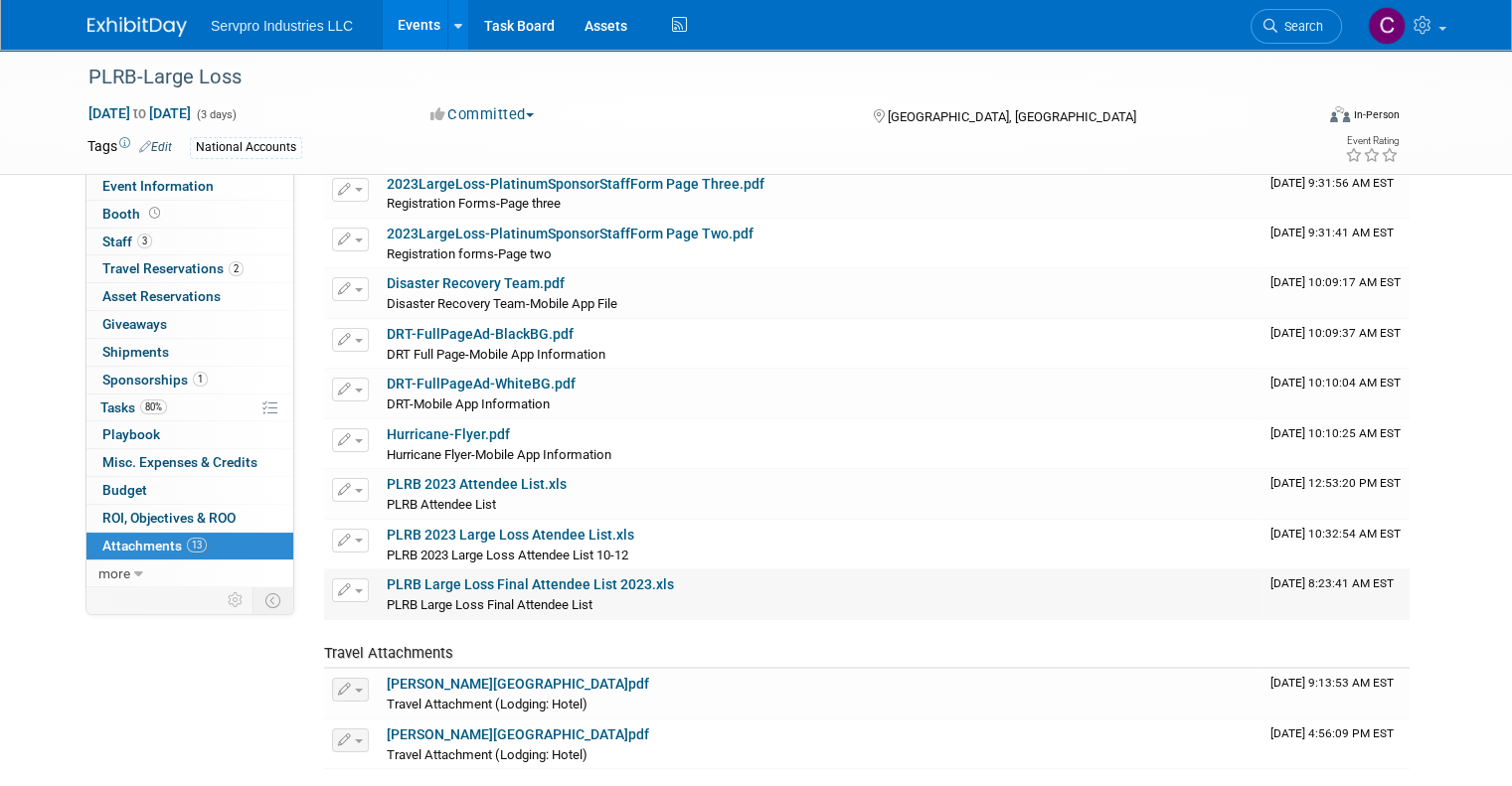 click on "PLRB Large Loss Final Attendee List 2023.xls" at bounding box center (530, 584) 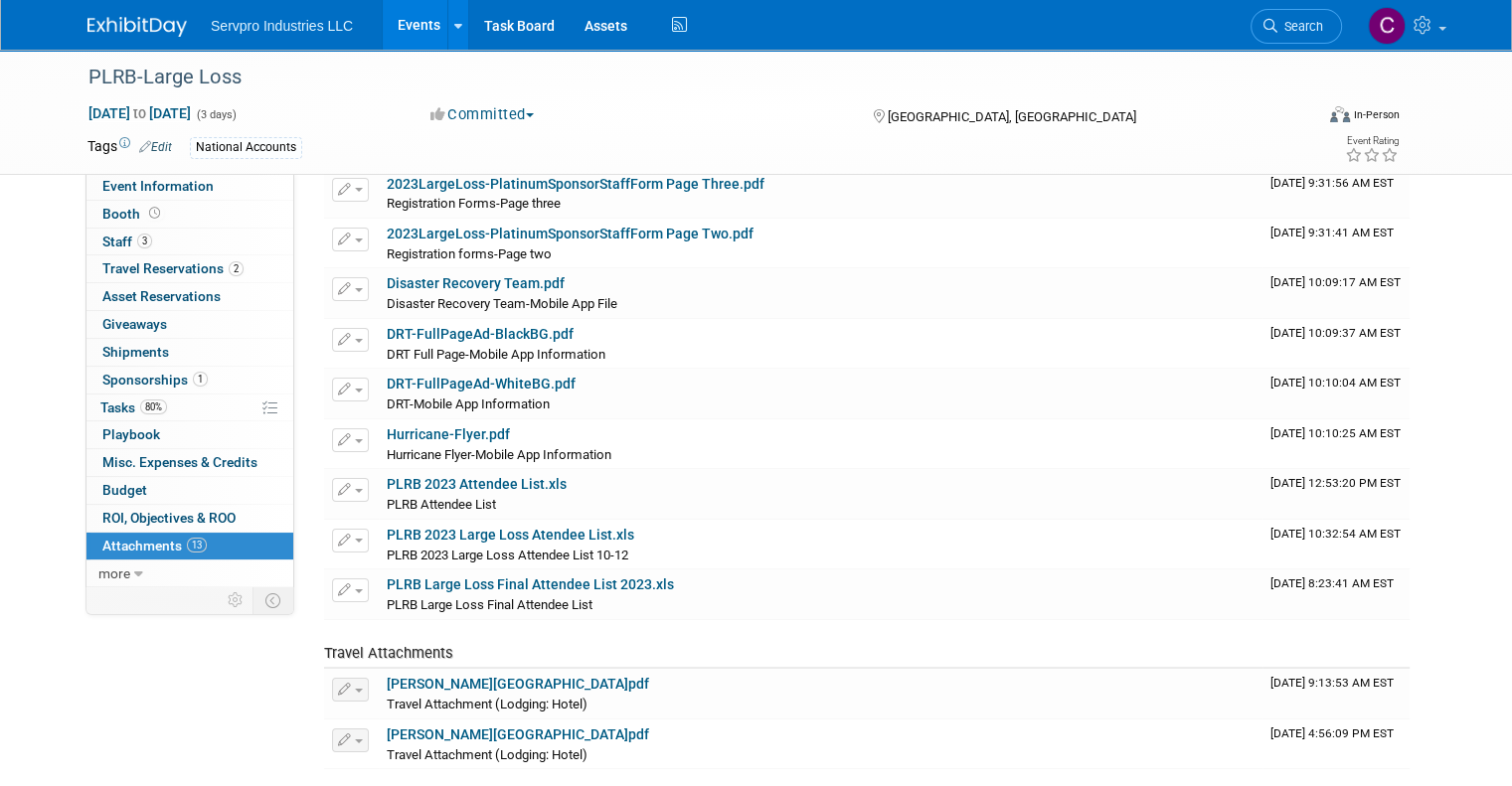 click on "Events" at bounding box center [419, 25] 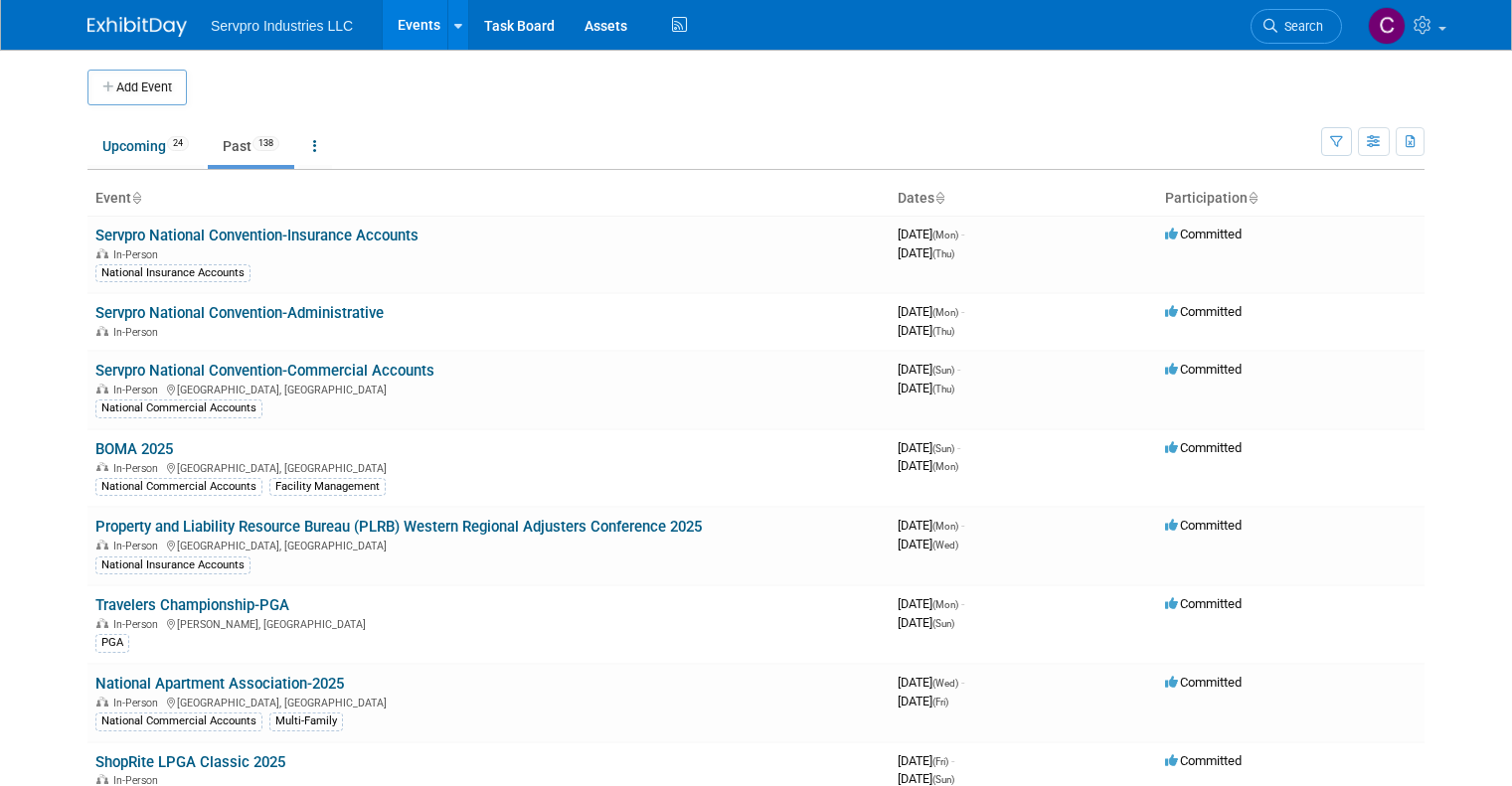 scroll, scrollTop: 0, scrollLeft: 0, axis: both 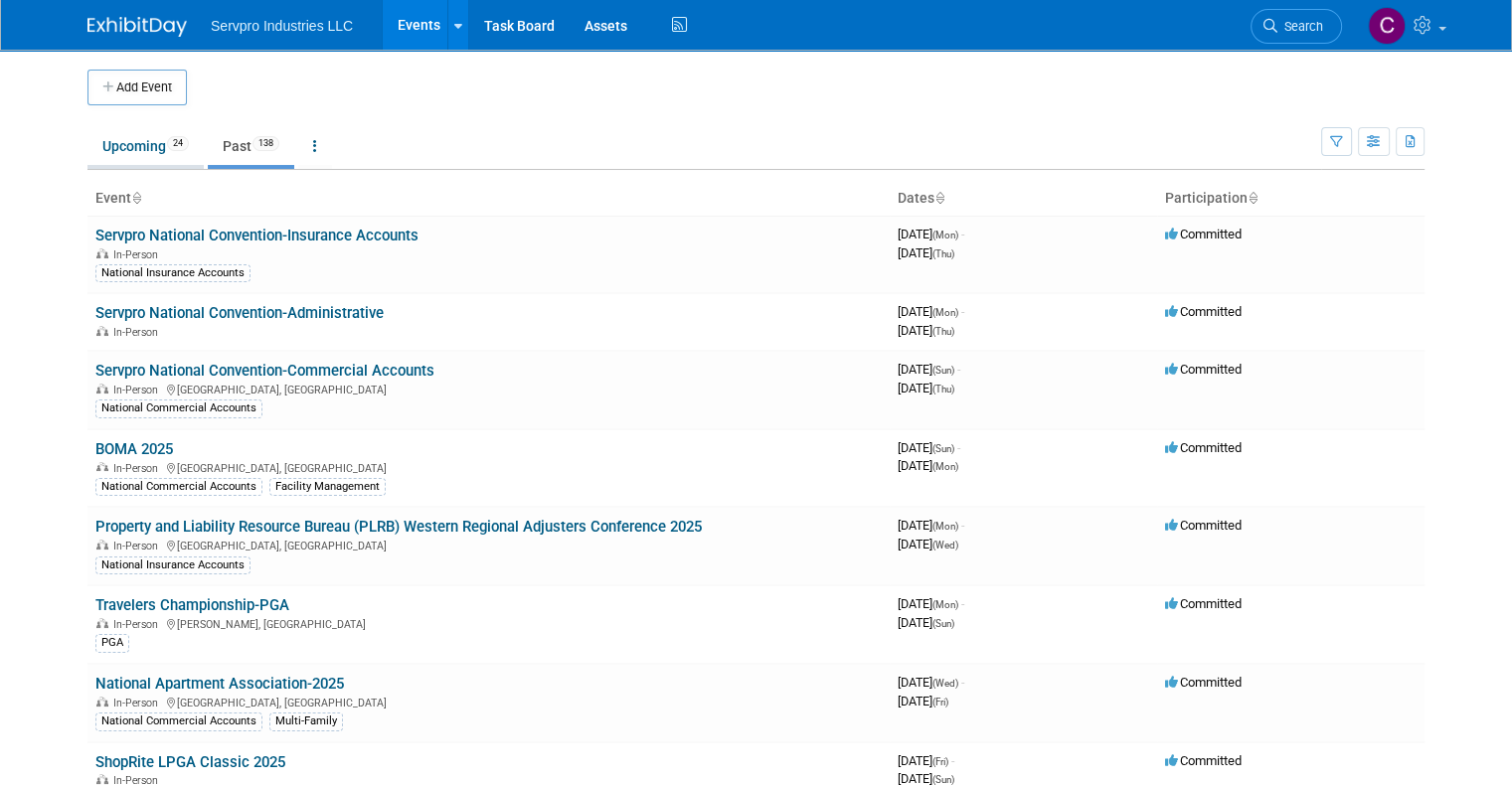 click on "Upcoming
24" at bounding box center [145, 146] 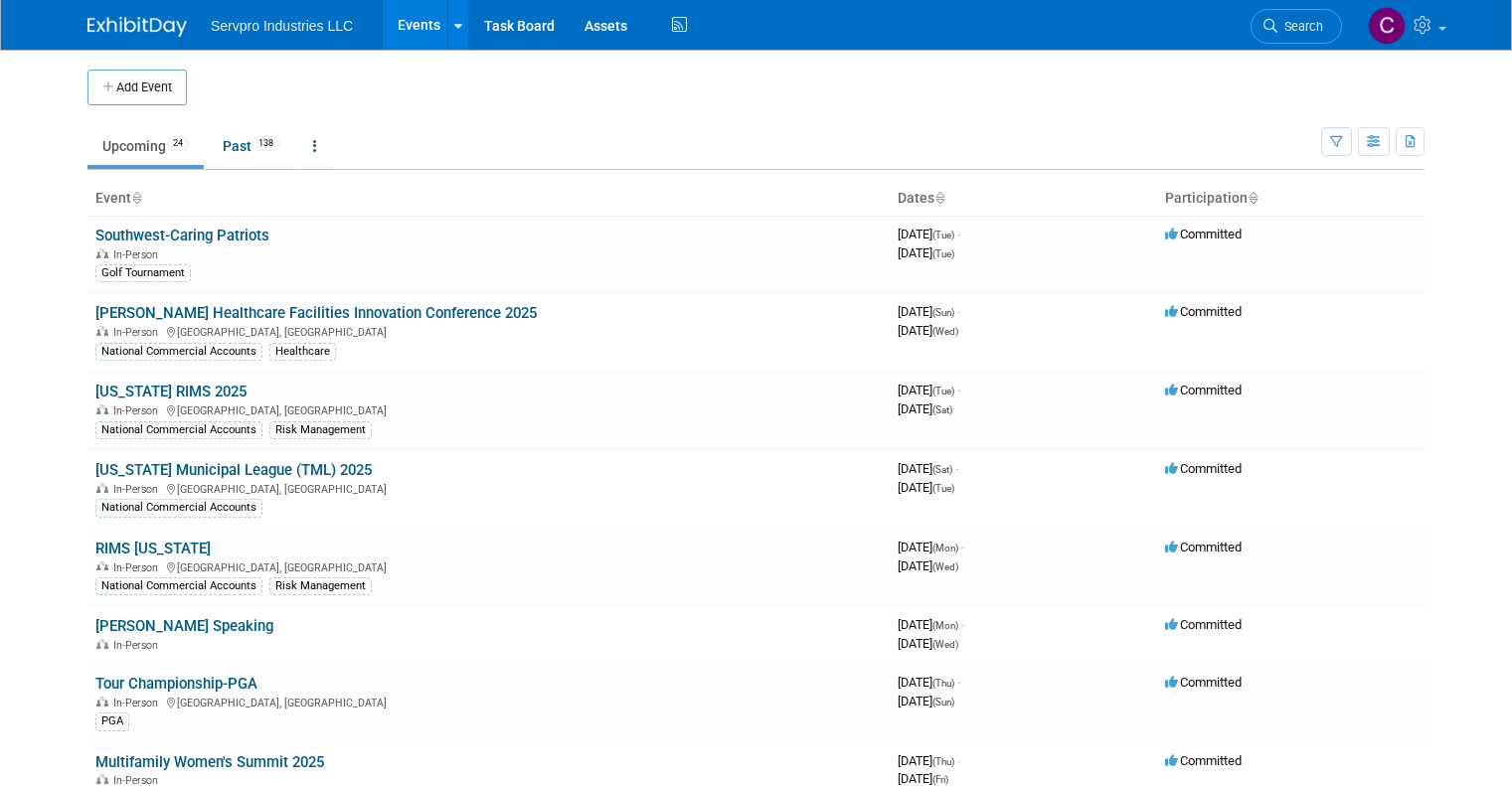 scroll, scrollTop: 0, scrollLeft: 0, axis: both 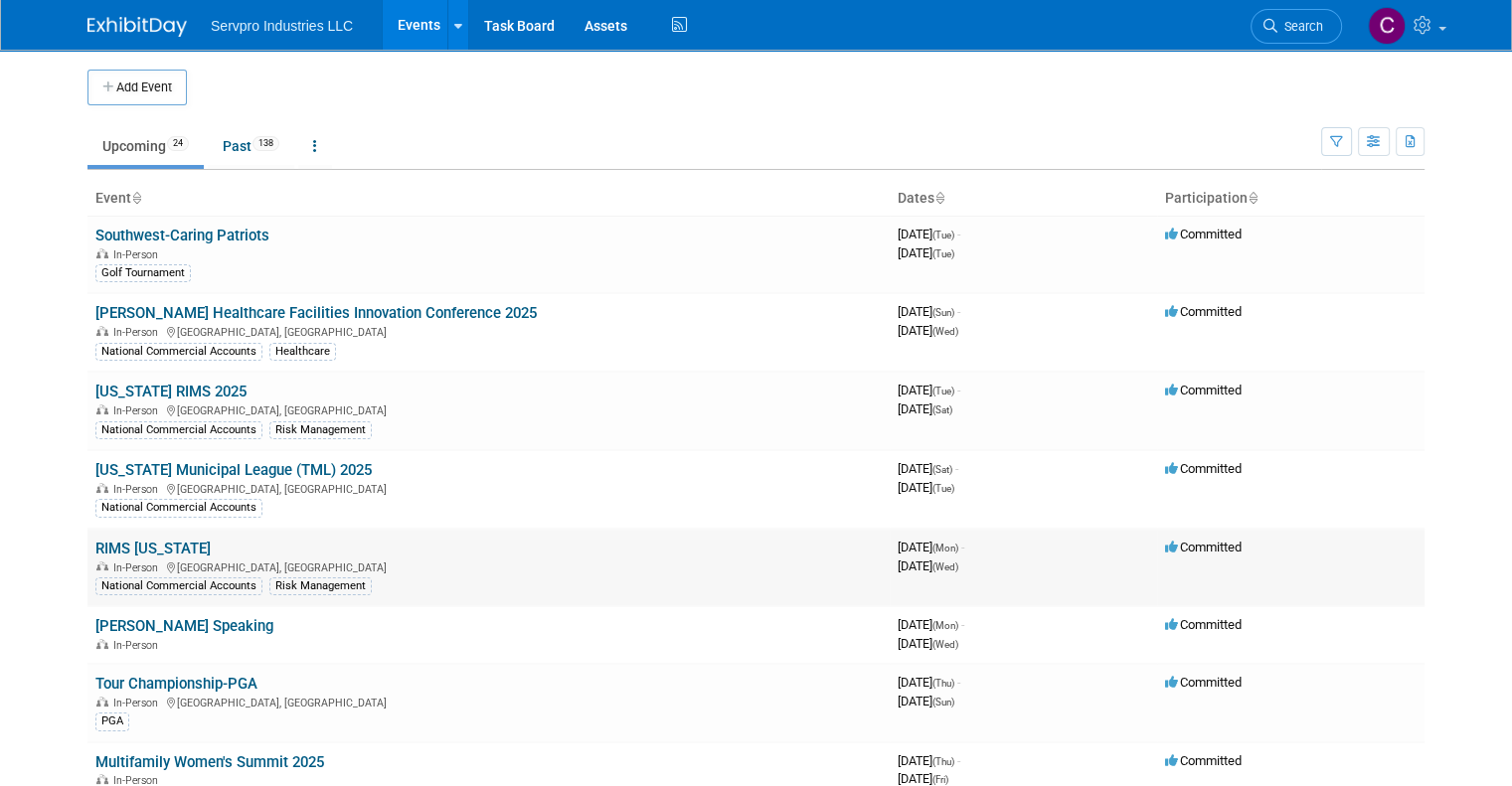 click on "RIMS [US_STATE]" at bounding box center (153, 549) 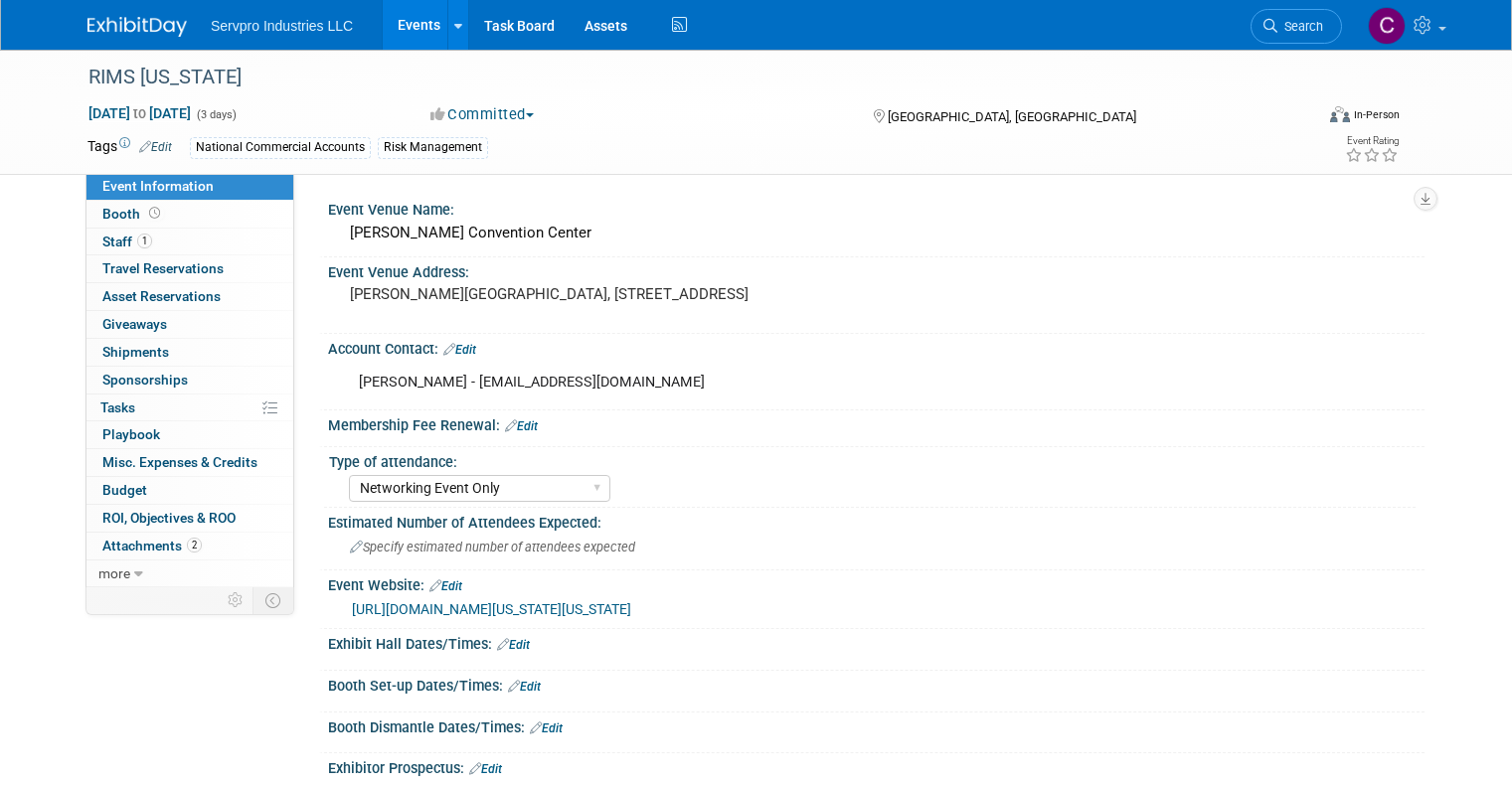 select on "Networking Event Only" 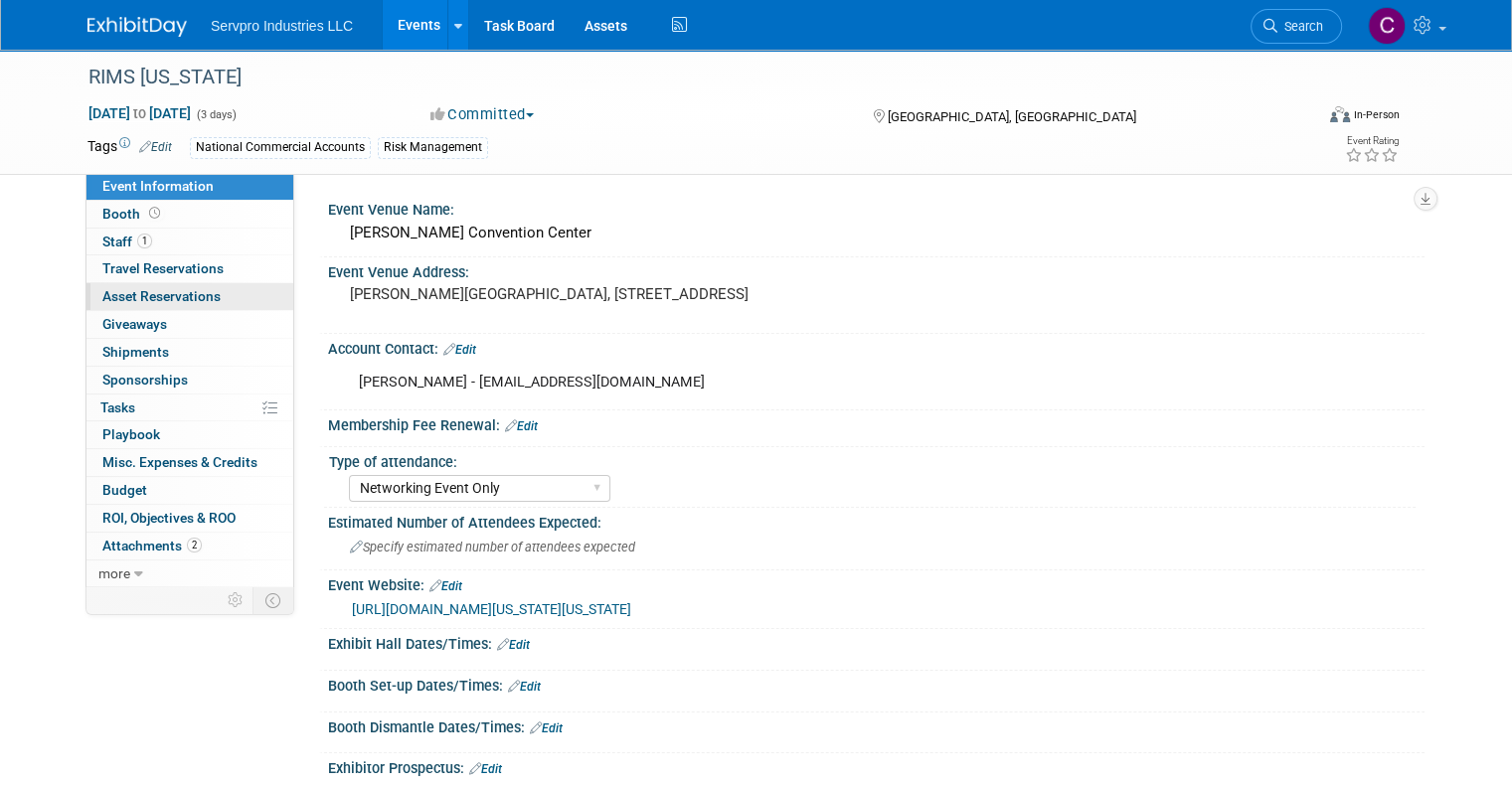 scroll, scrollTop: 0, scrollLeft: 0, axis: both 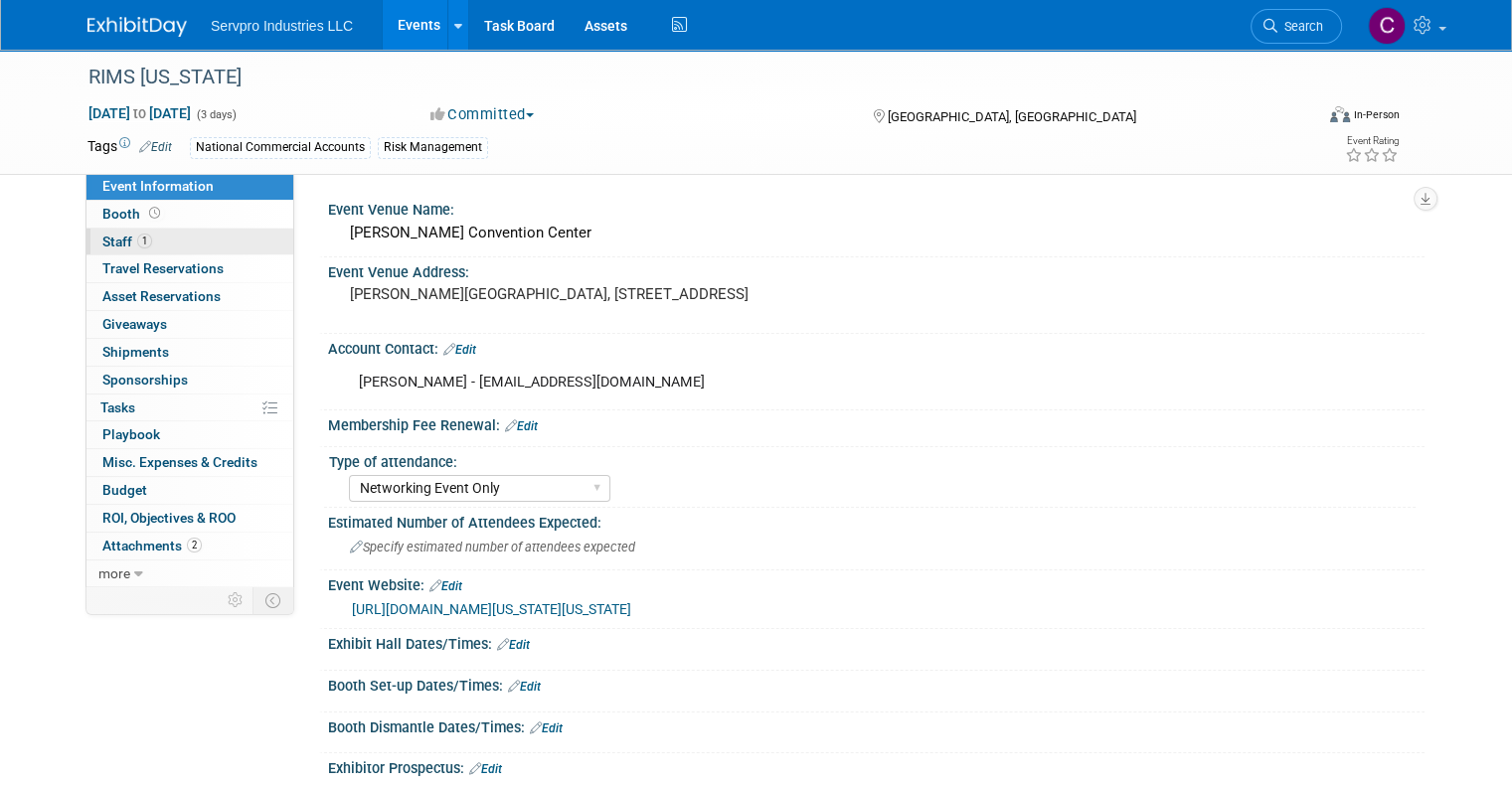 click on "Staff 1" at bounding box center (127, 241) 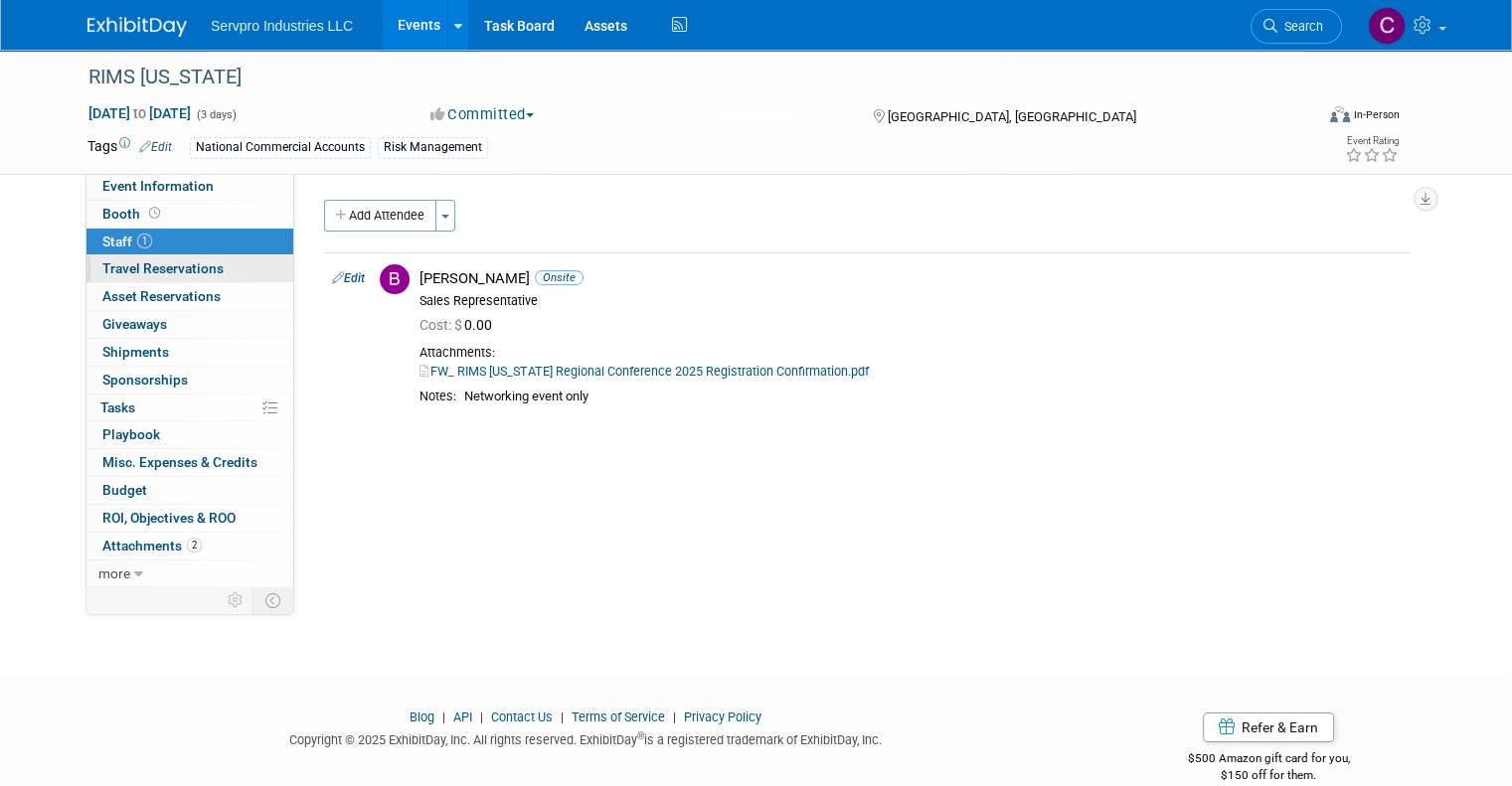 click on "Travel Reservations 0" at bounding box center [163, 268] 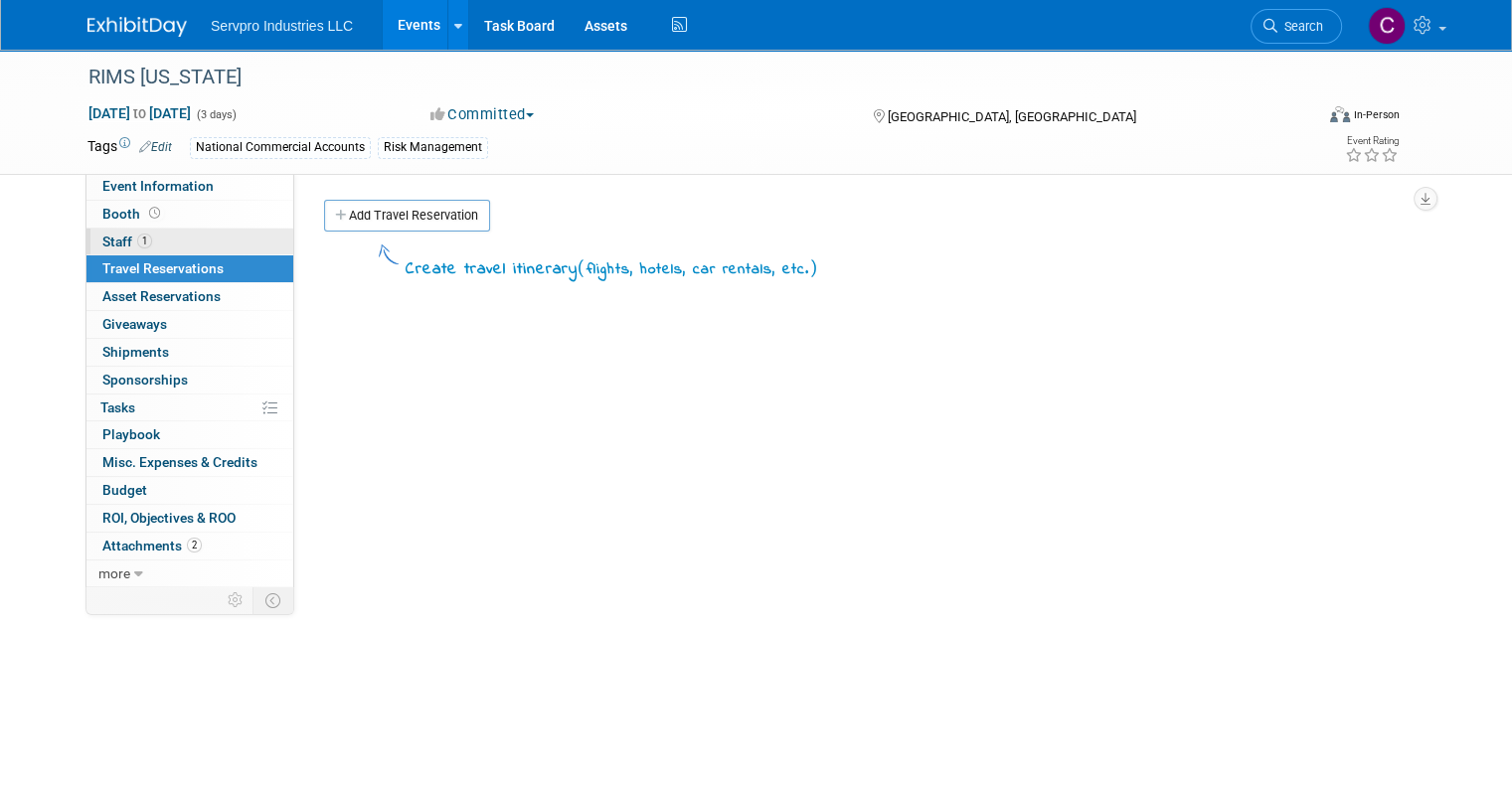 click on "Staff 1" at bounding box center [127, 241] 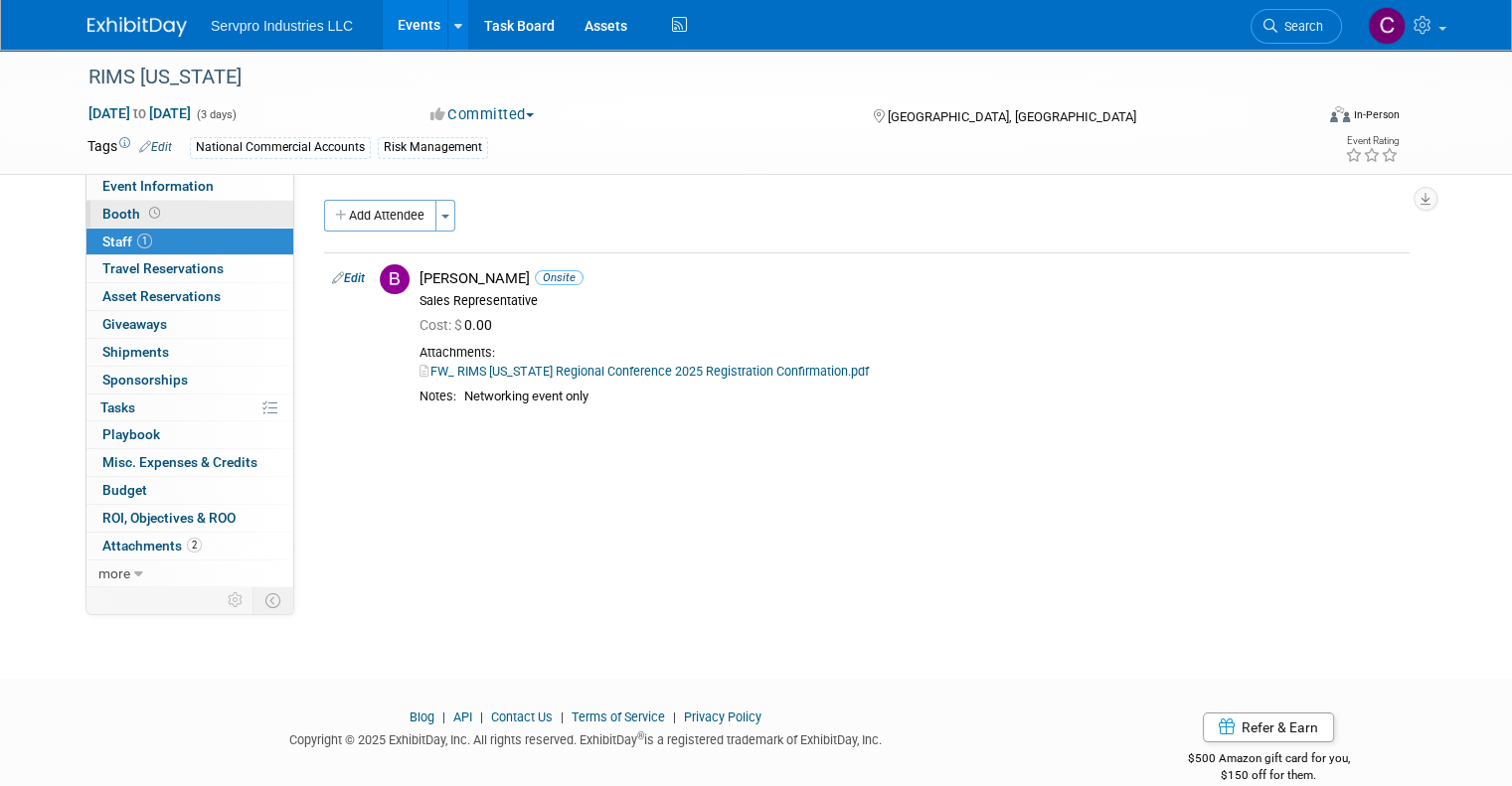 click on "Booth" at bounding box center [133, 214] 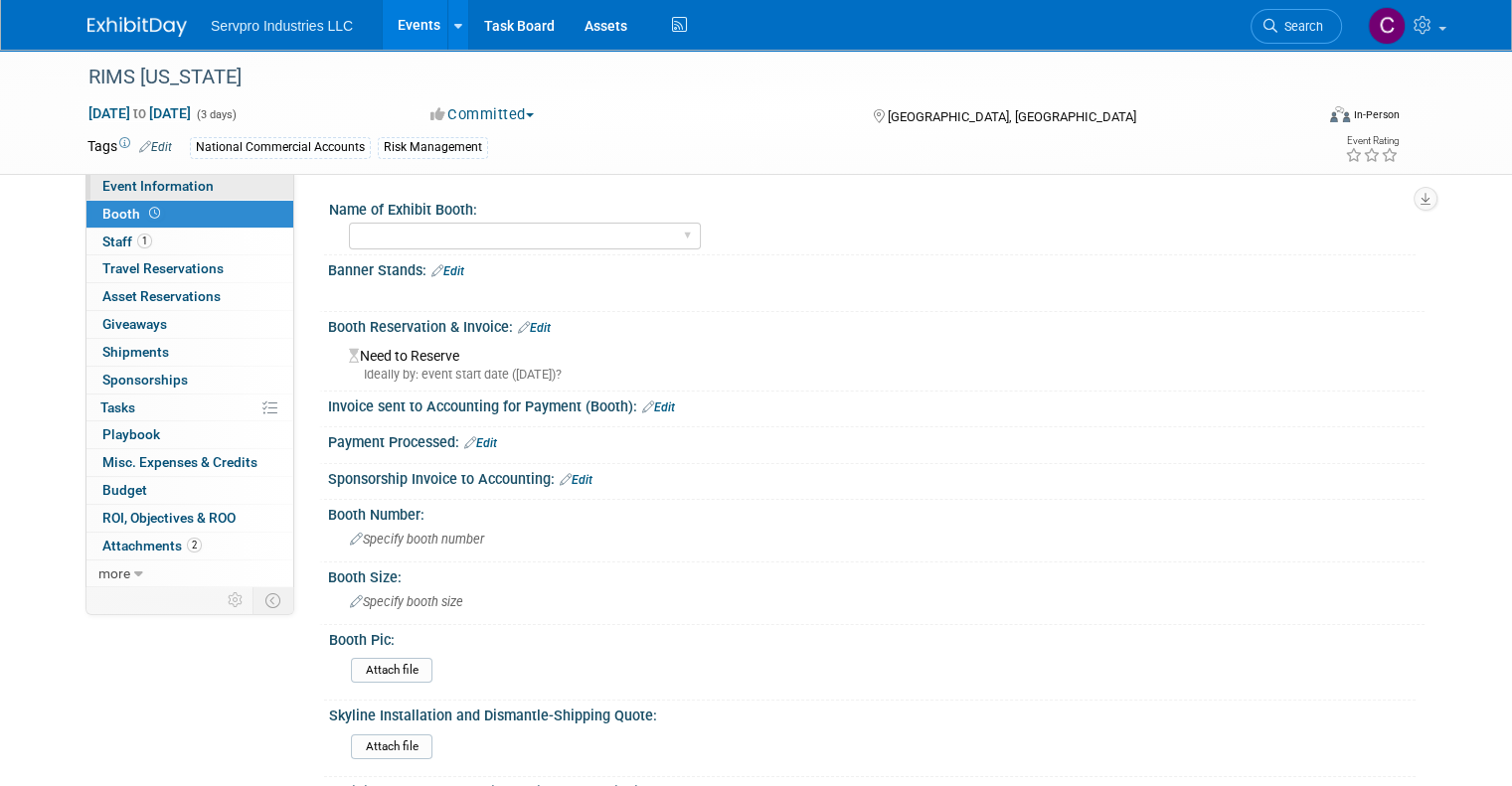 click on "Event Information" at bounding box center [190, 186] 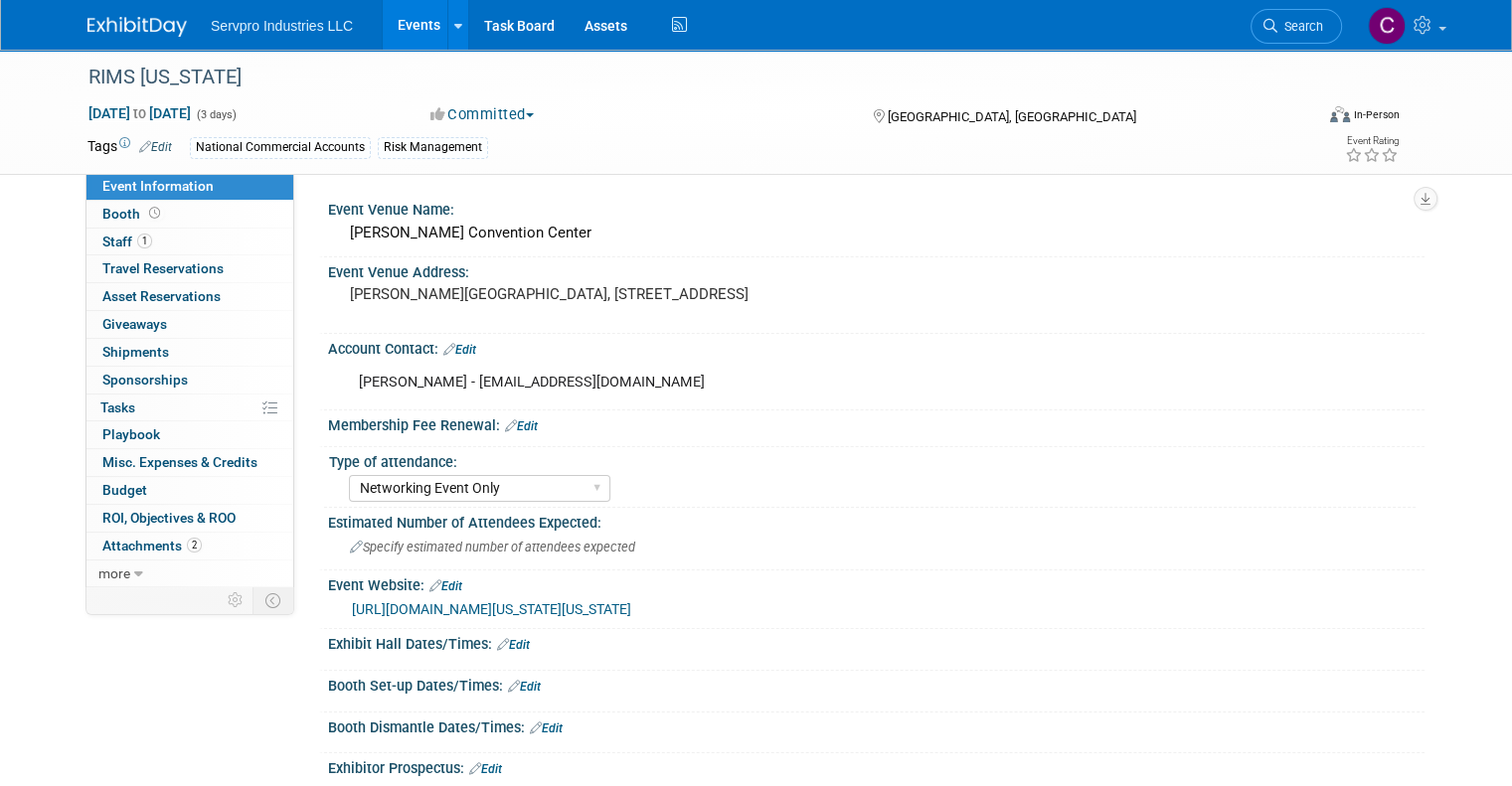 click on "Events" at bounding box center [419, 25] 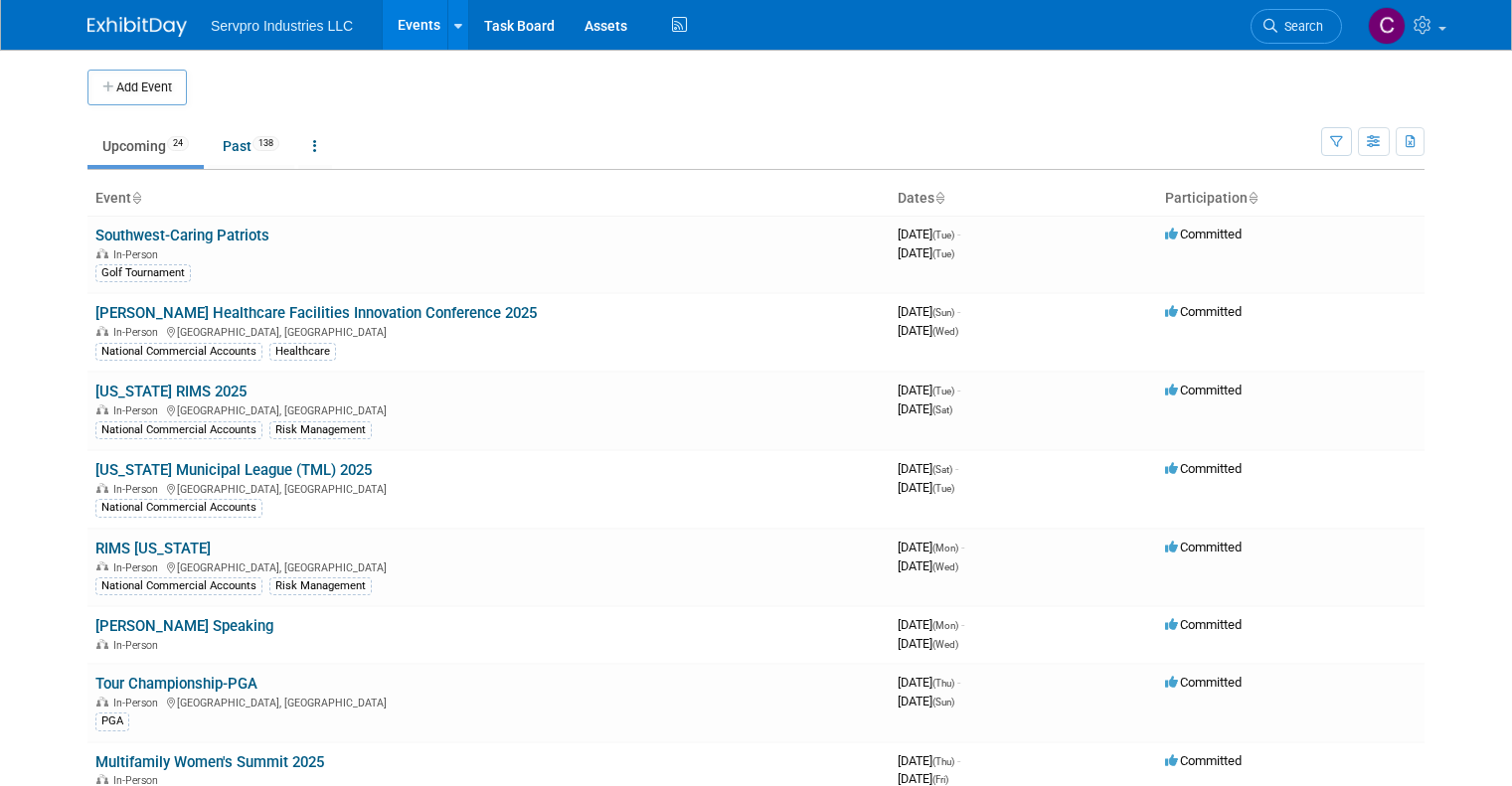 scroll, scrollTop: 0, scrollLeft: 0, axis: both 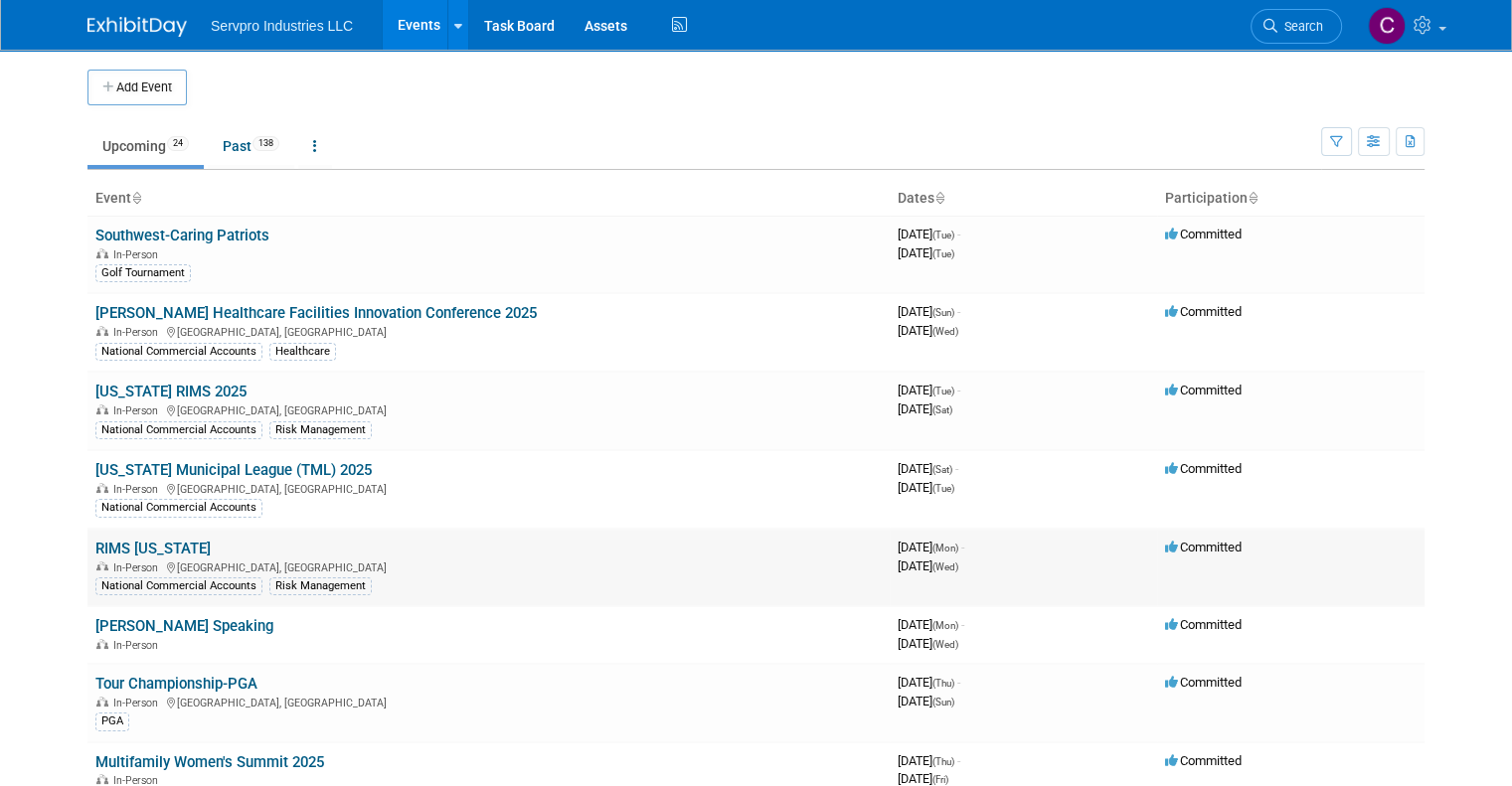 click on "RIMS [US_STATE]
In-Person
[GEOGRAPHIC_DATA], [GEOGRAPHIC_DATA]
National Commercial Accounts
Risk Management" at bounding box center (488, 567) 